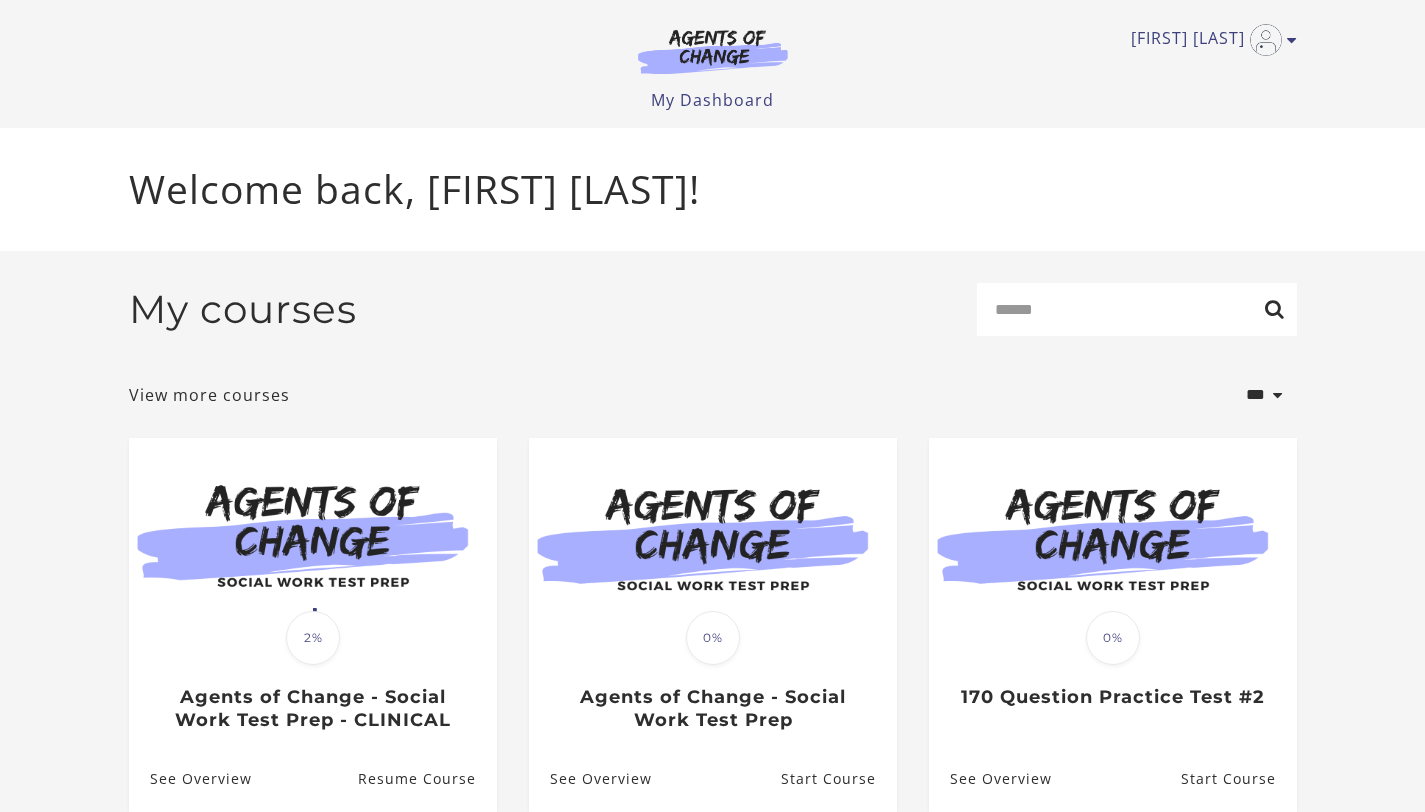 scroll, scrollTop: 0, scrollLeft: 0, axis: both 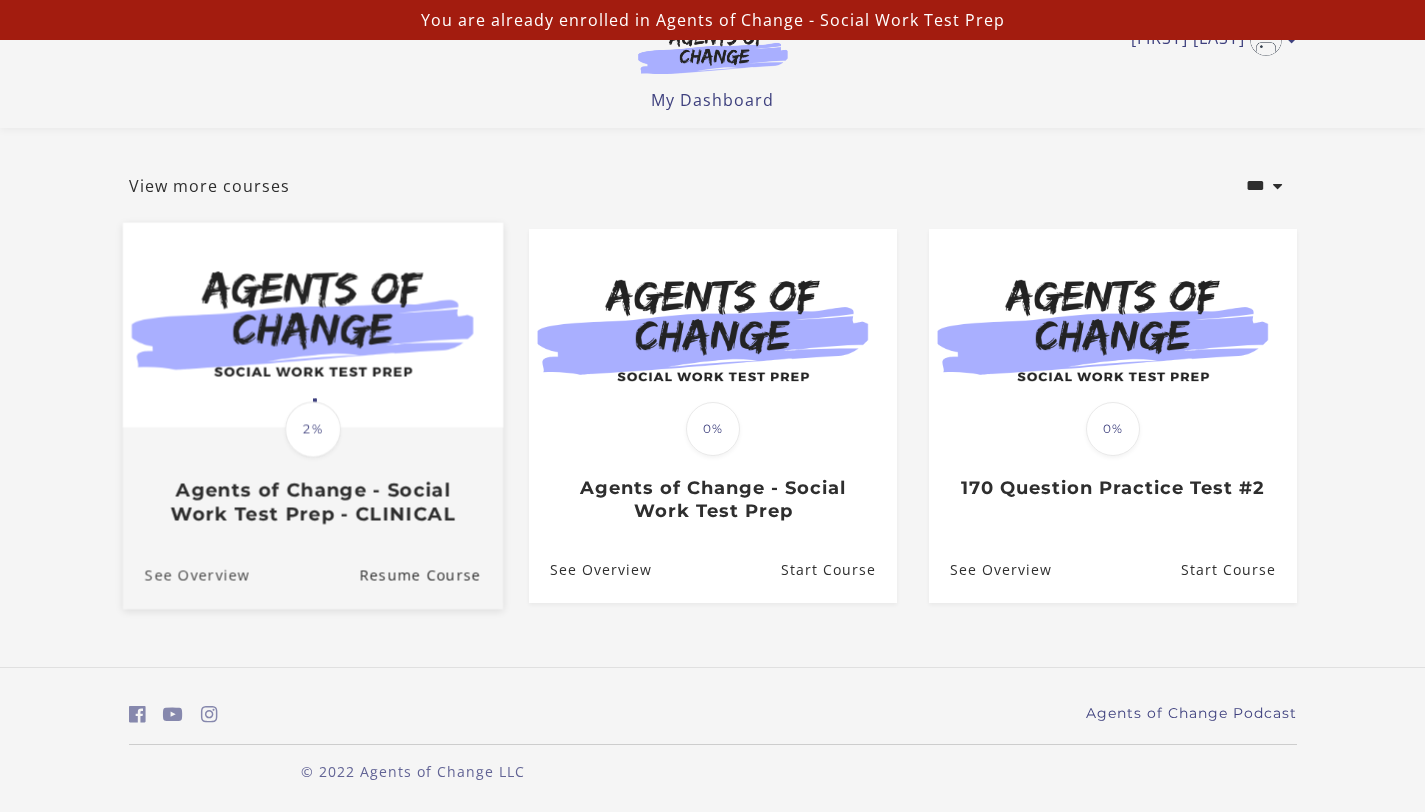 click on "See Overview" at bounding box center (185, 575) 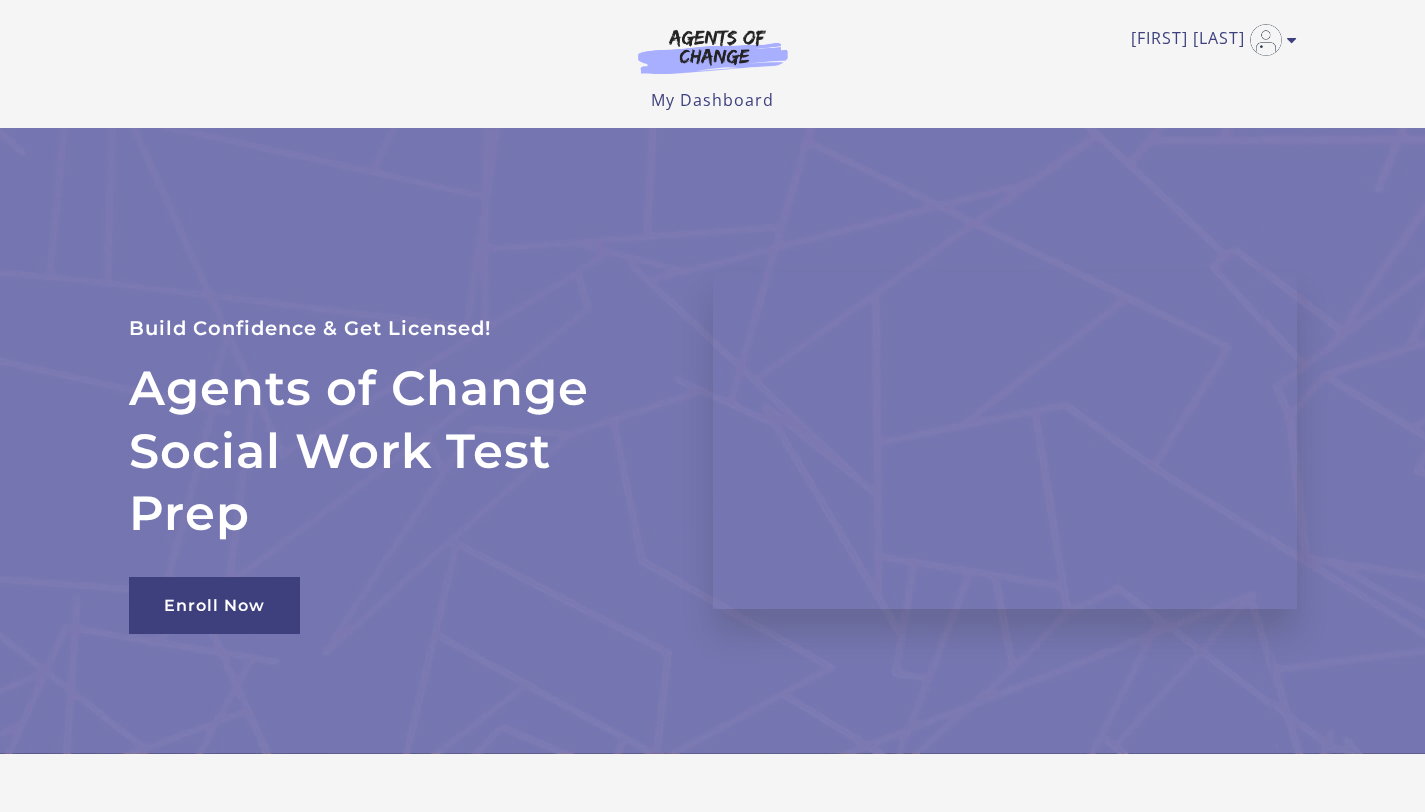 scroll, scrollTop: 0, scrollLeft: 0, axis: both 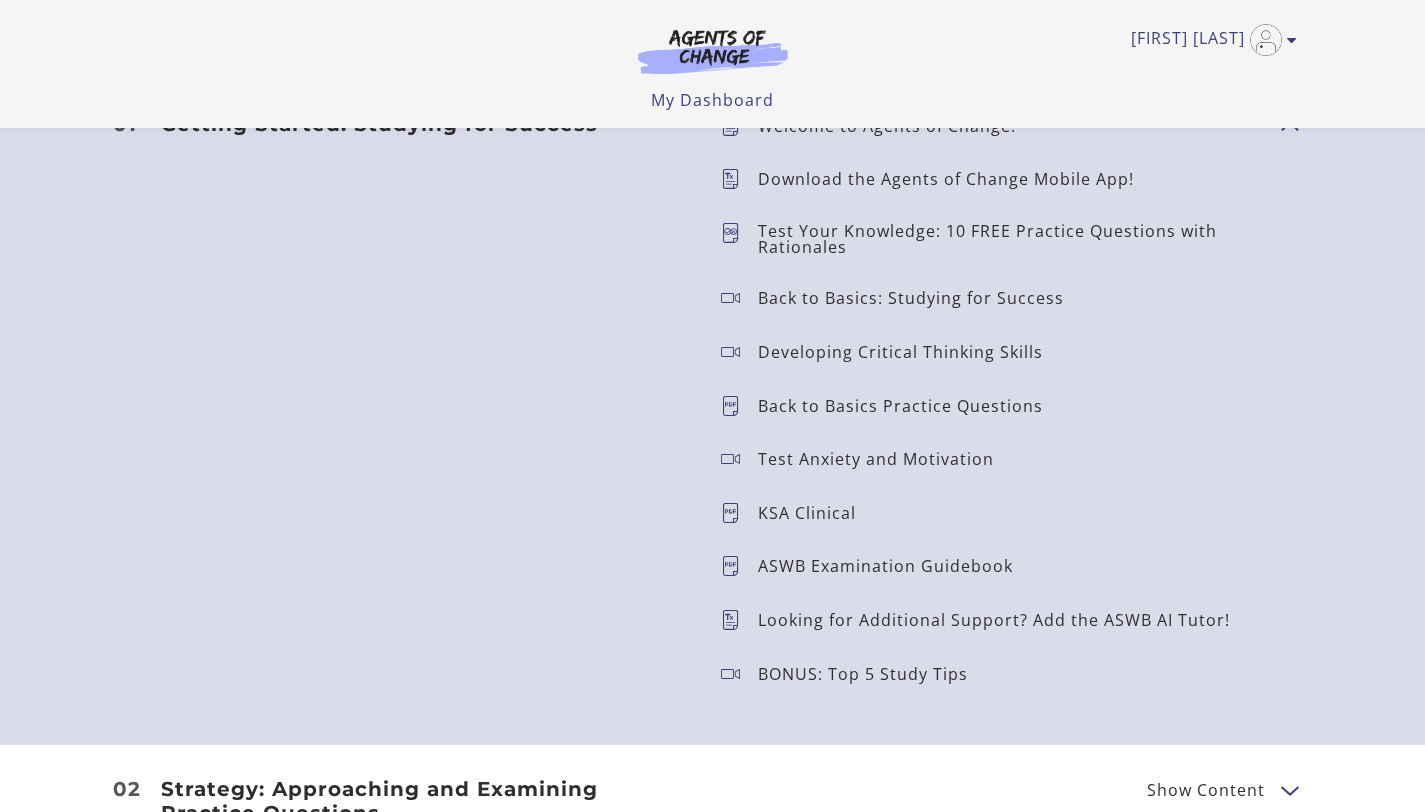 click at bounding box center [739, 298] 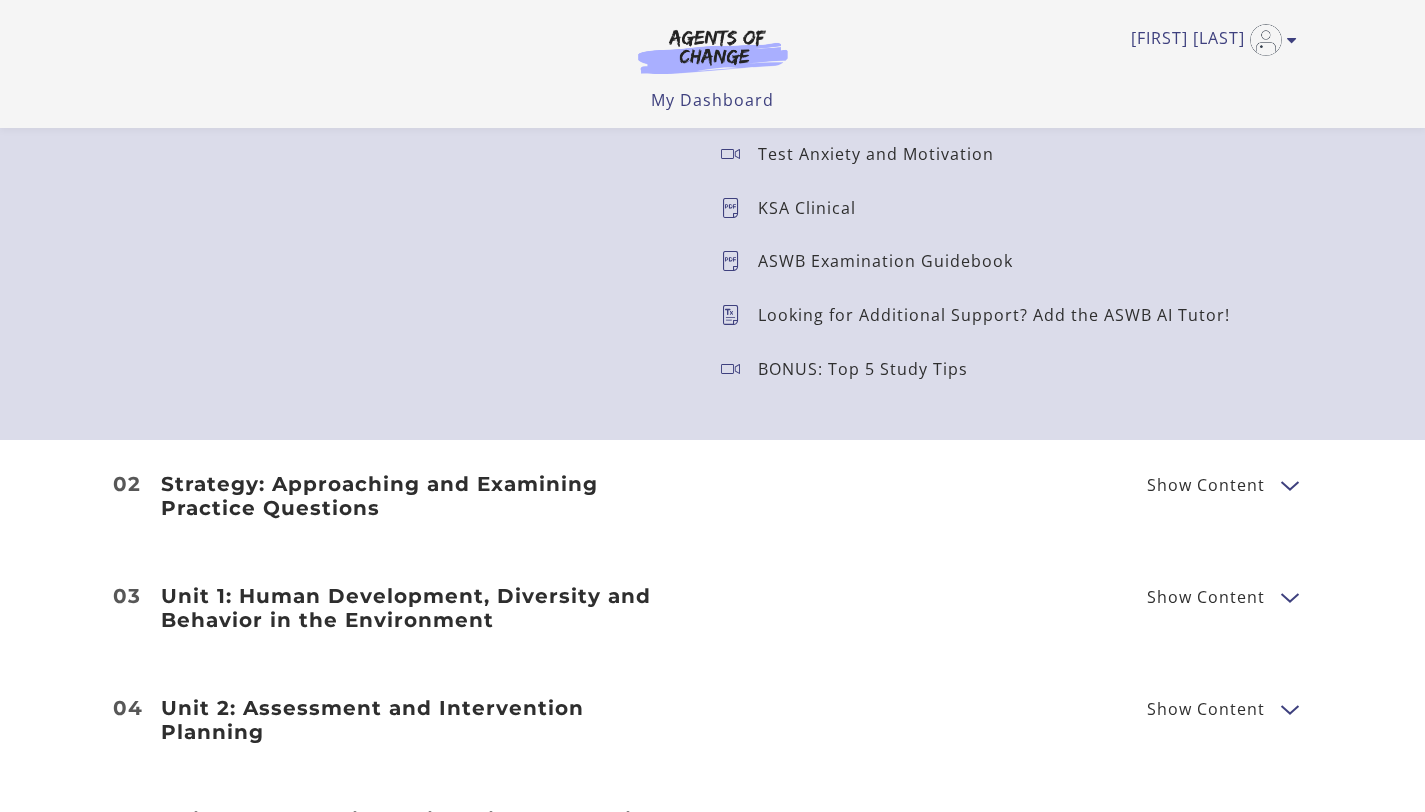 scroll, scrollTop: 2131, scrollLeft: 0, axis: vertical 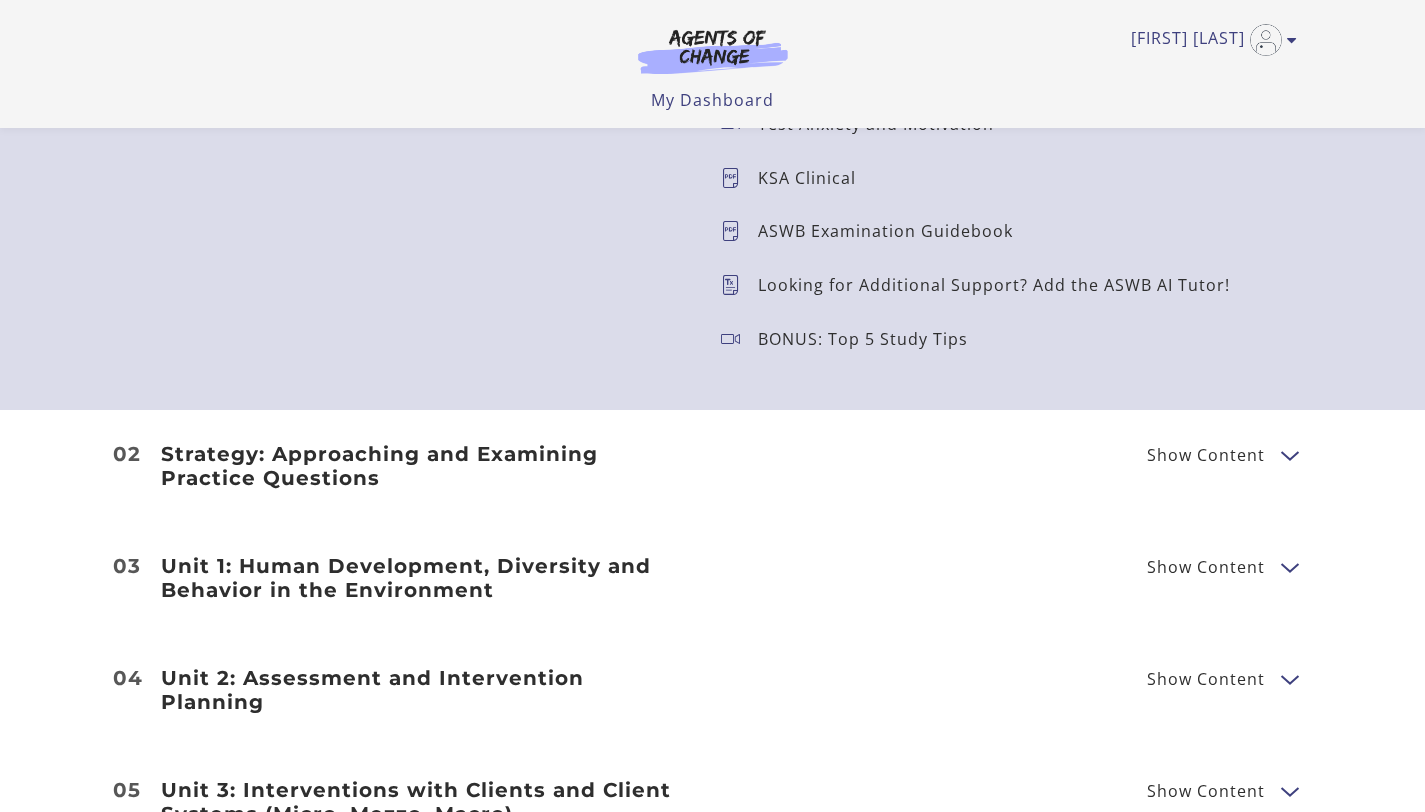 click on "Show Content" at bounding box center (1206, 455) 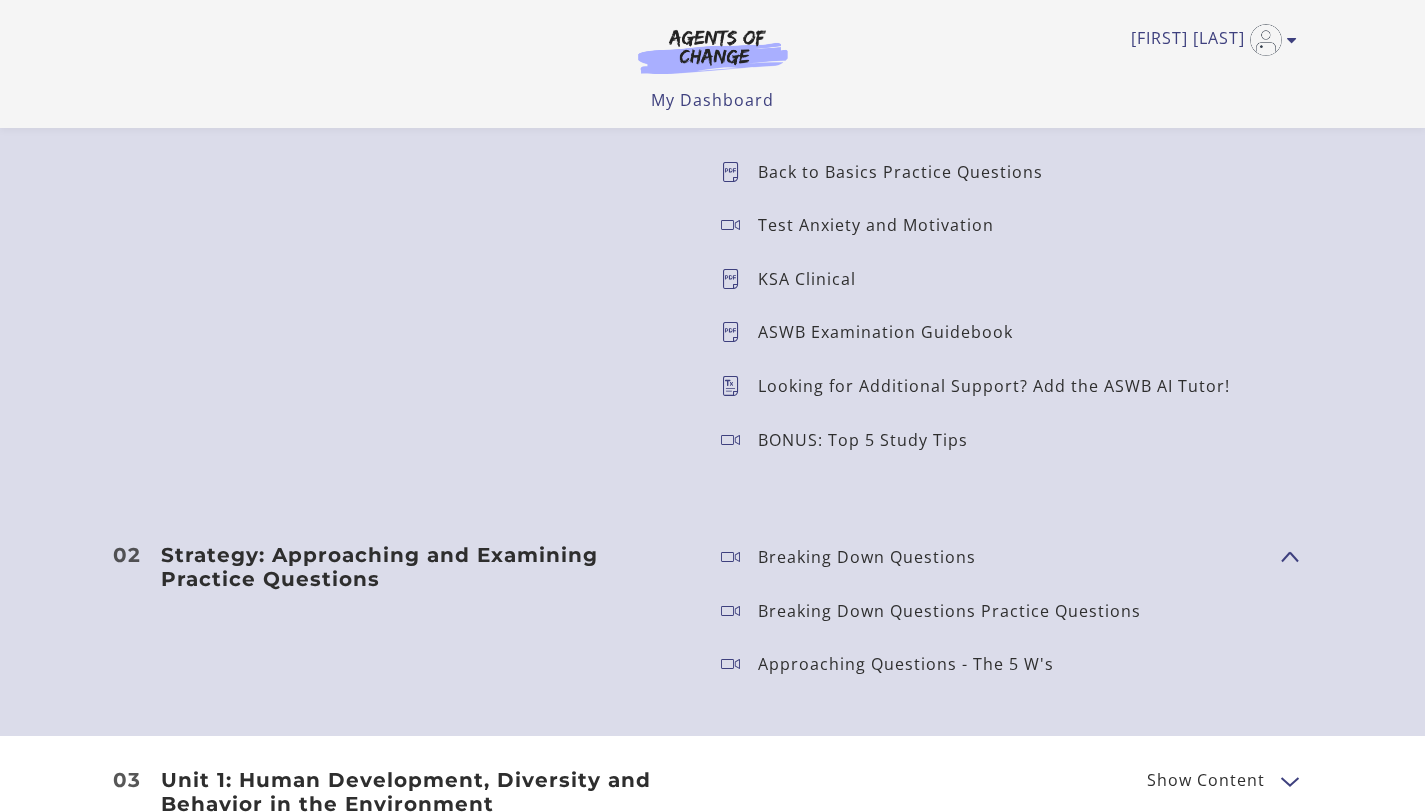 scroll, scrollTop: 2020, scrollLeft: 0, axis: vertical 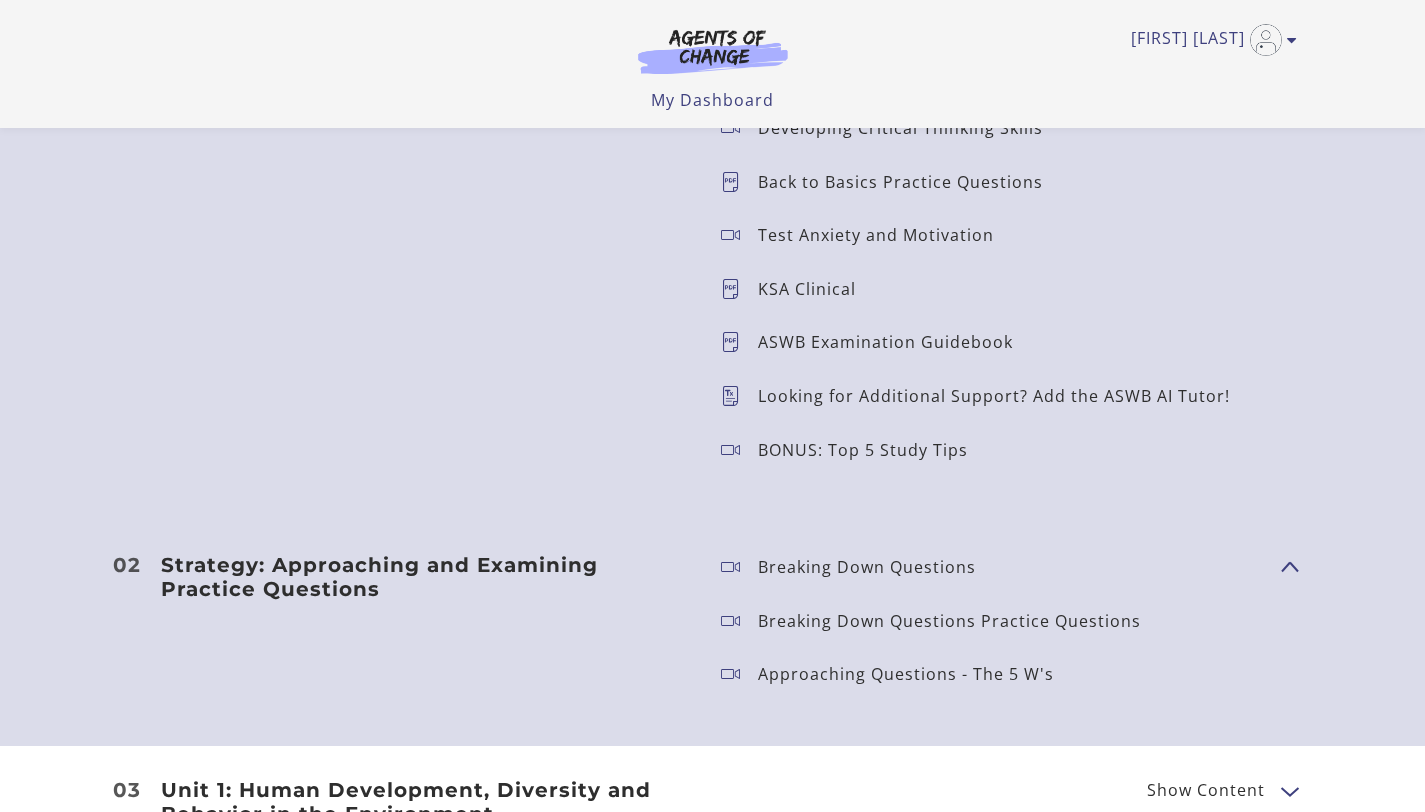 click at bounding box center [739, 567] 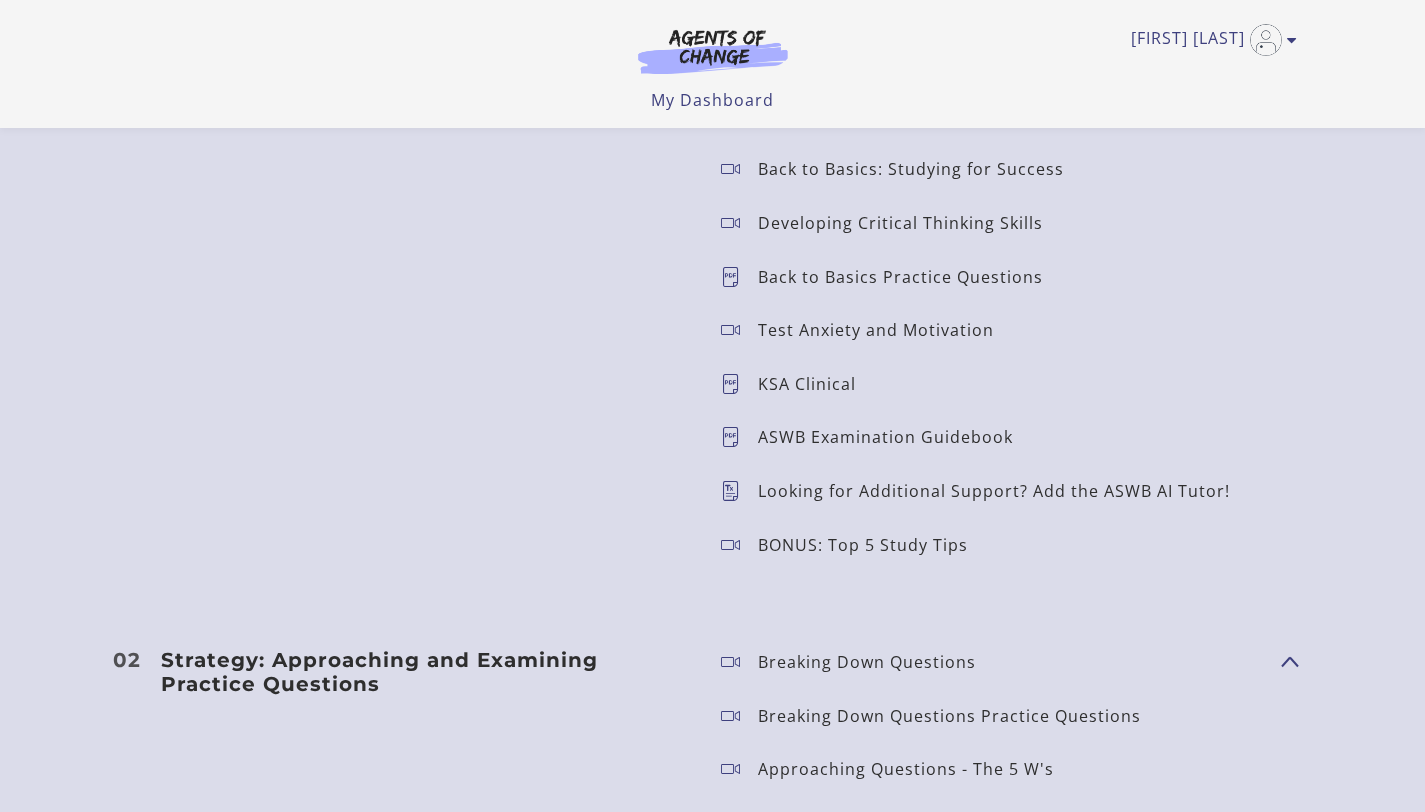 scroll, scrollTop: 2152, scrollLeft: 0, axis: vertical 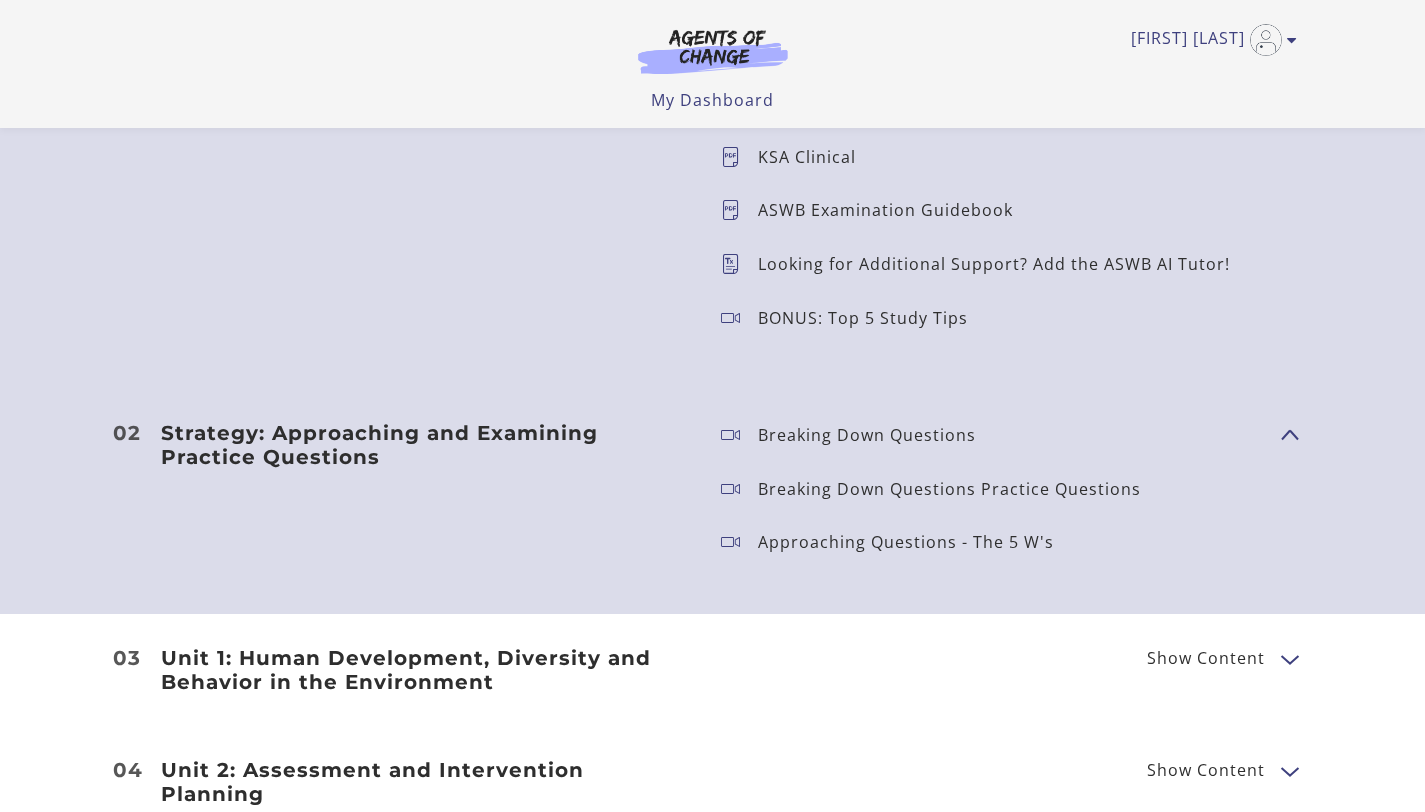 click at bounding box center (1289, 658) 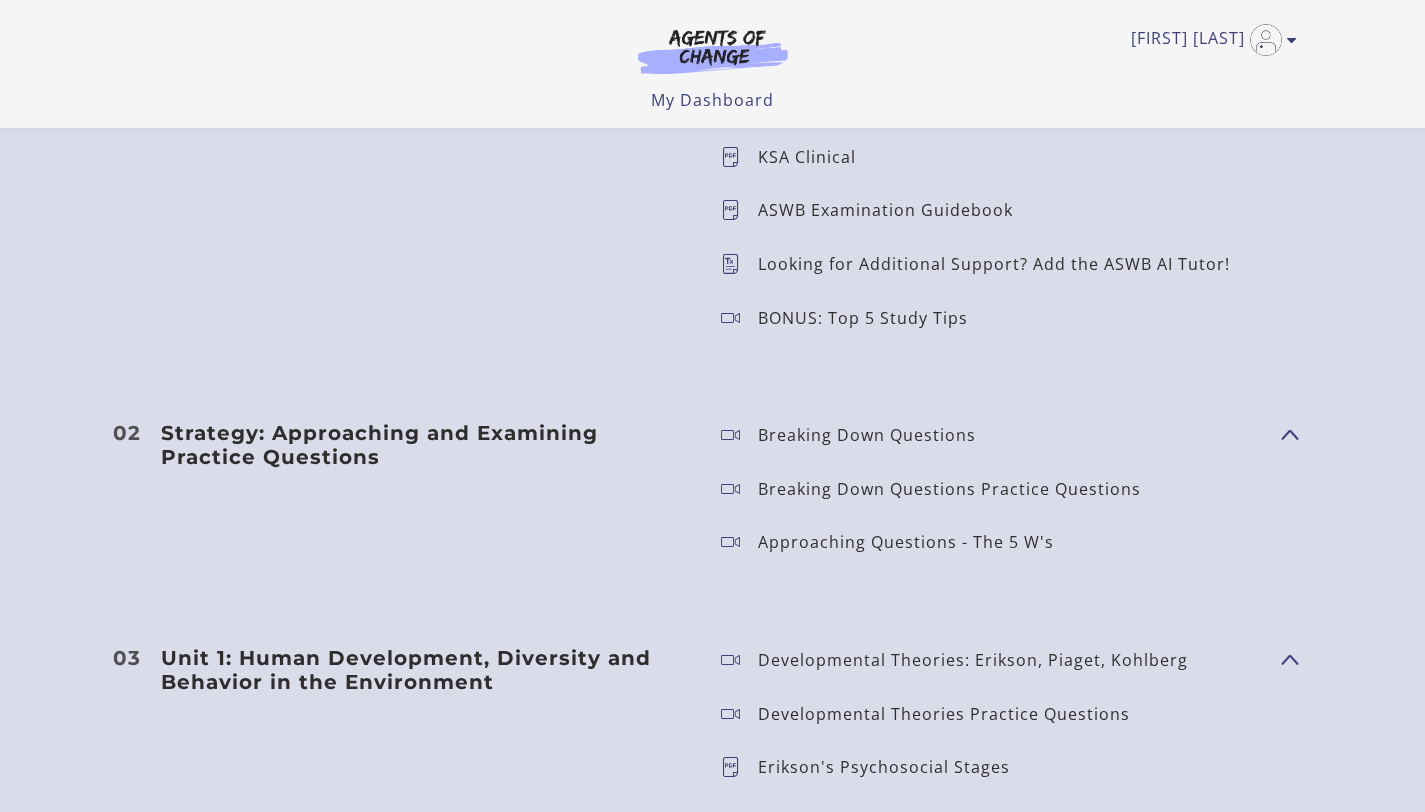 click on "Breaking Down Questions" at bounding box center [875, 435] 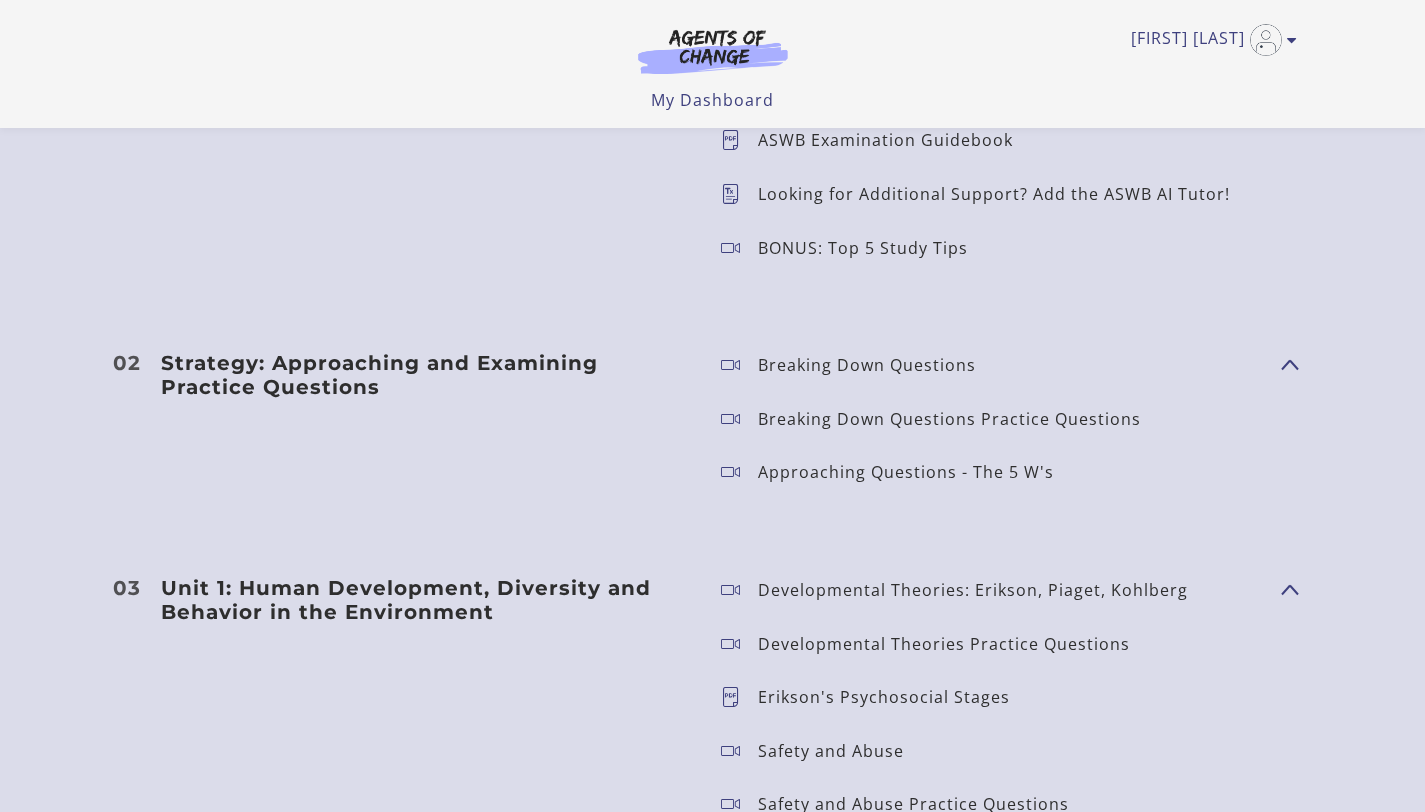 scroll, scrollTop: 2194, scrollLeft: 0, axis: vertical 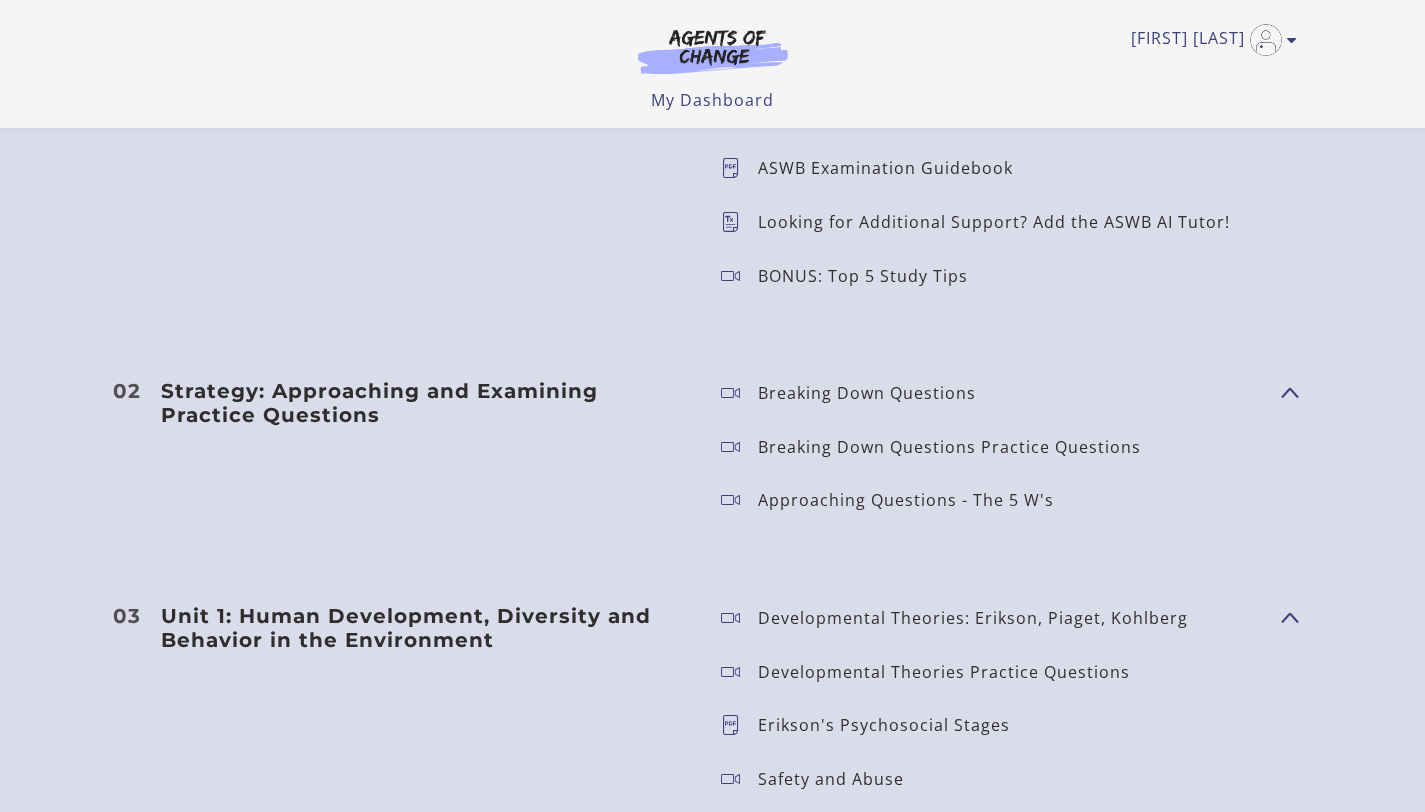 click on "Strategy: Approaching and Examining Practice Questions" at bounding box center (425, 403) 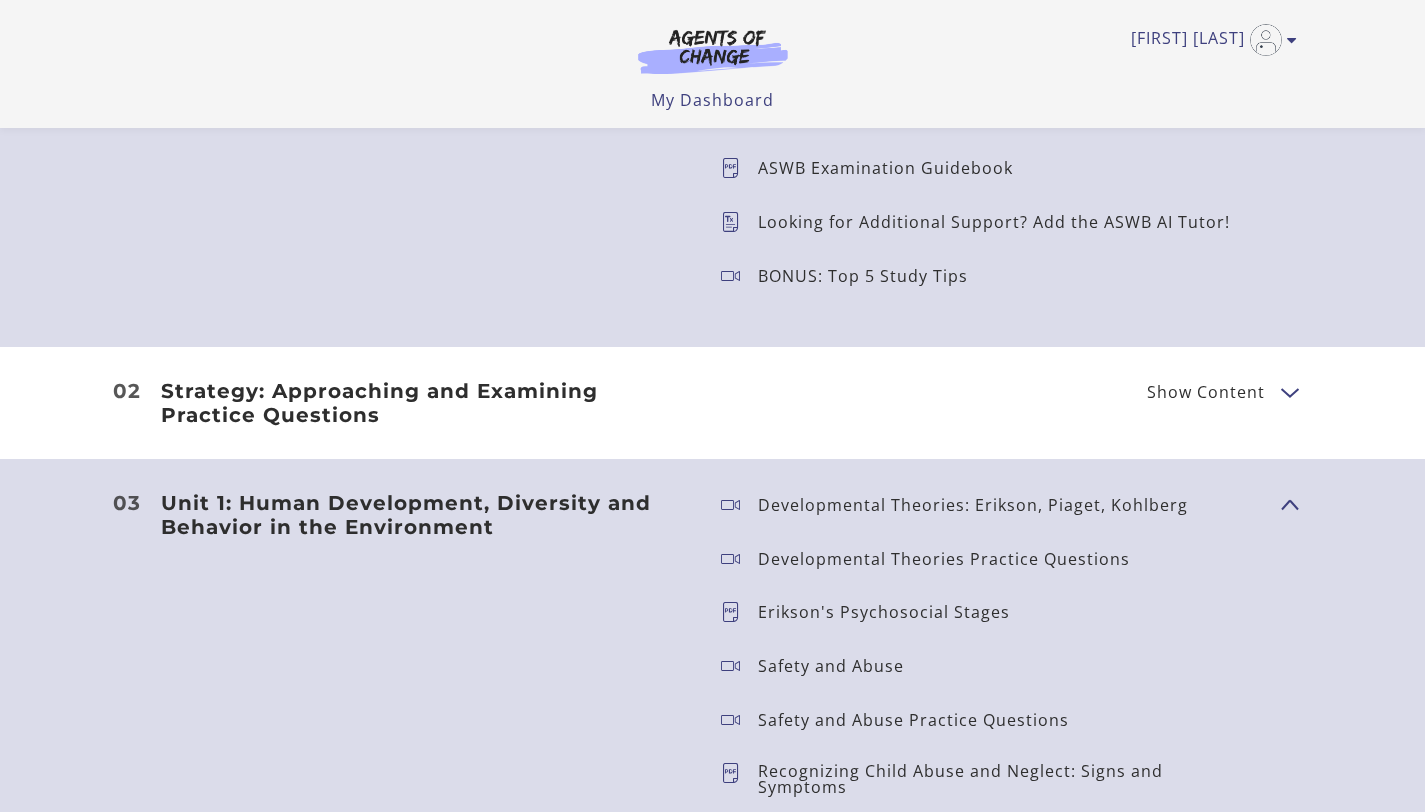 click at bounding box center [739, 276] 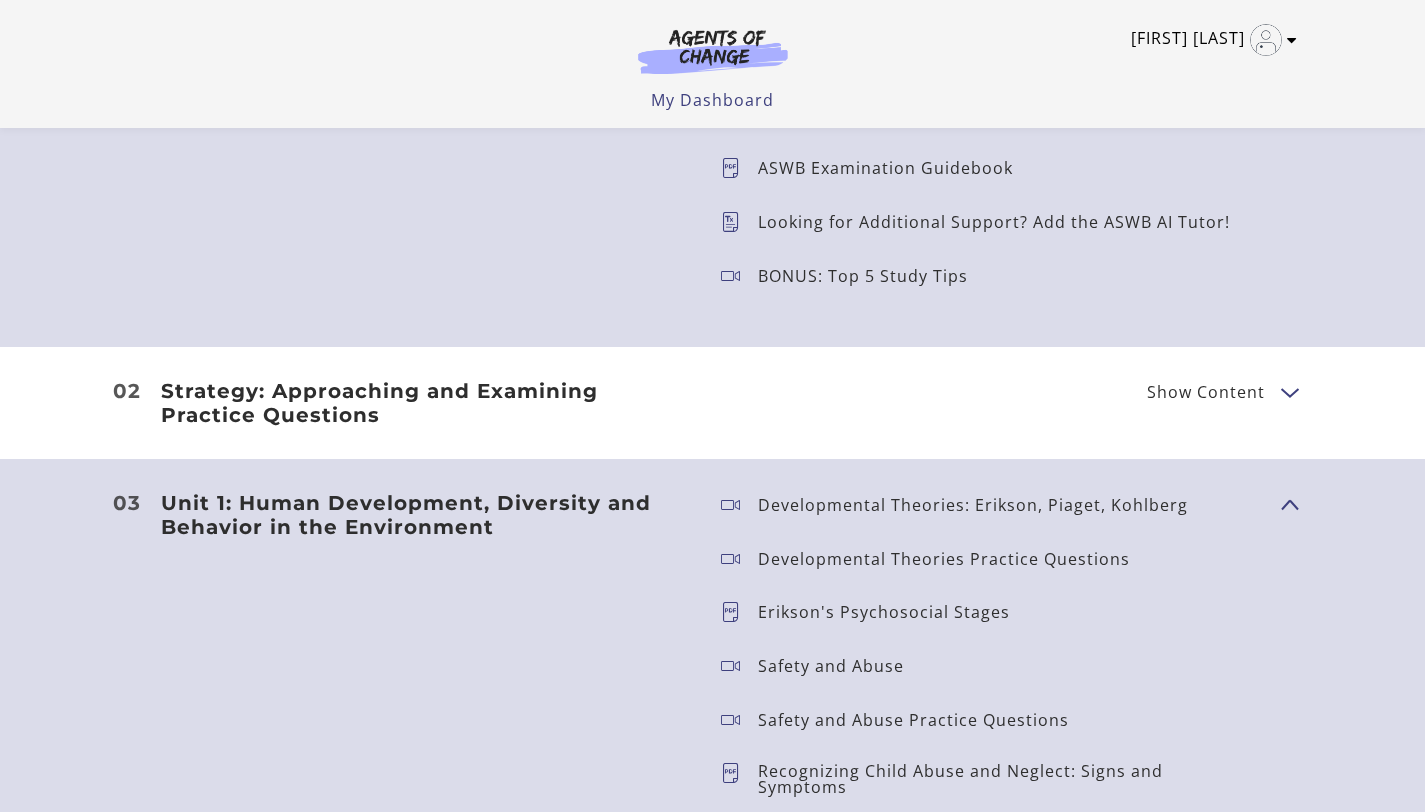 click at bounding box center [1292, 40] 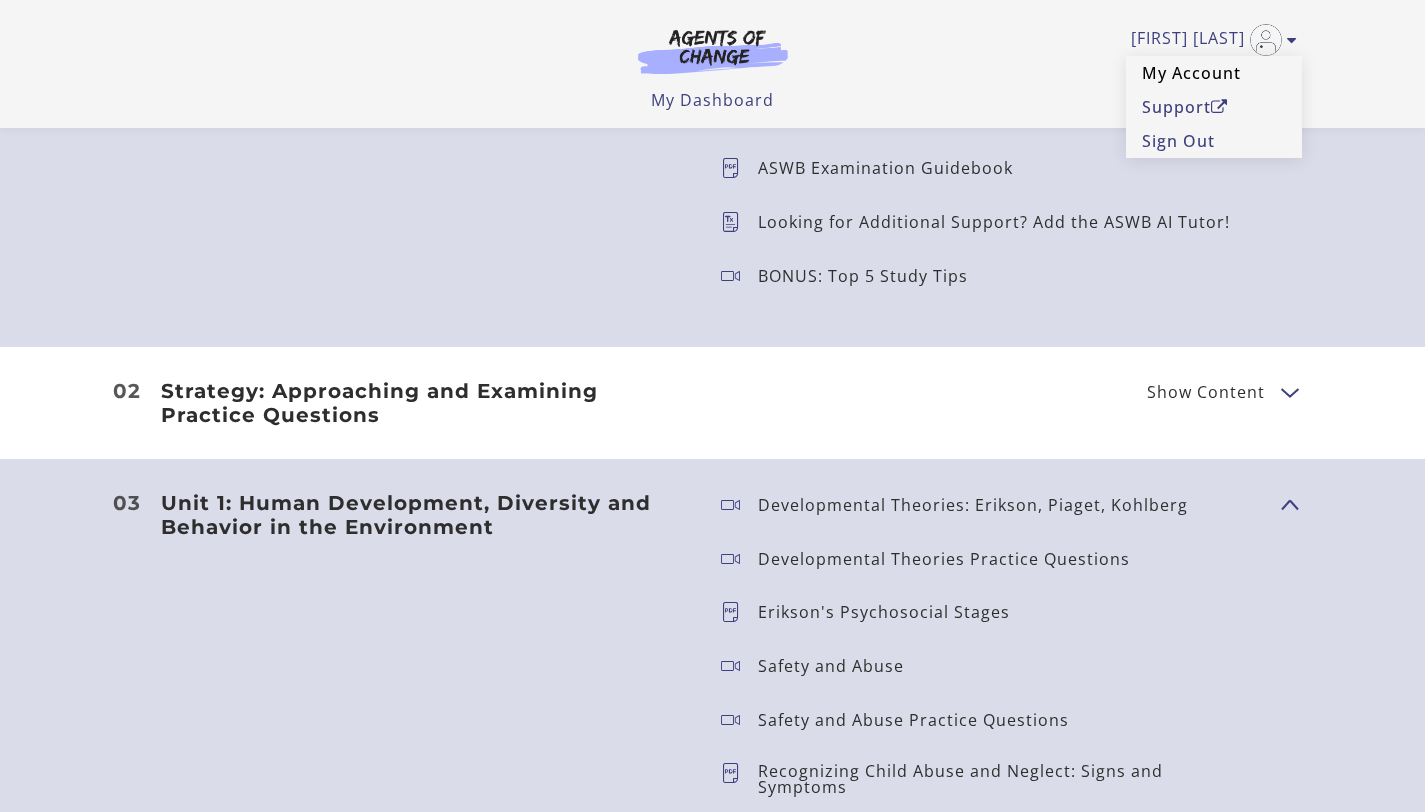 click on "My Account" at bounding box center [1214, 73] 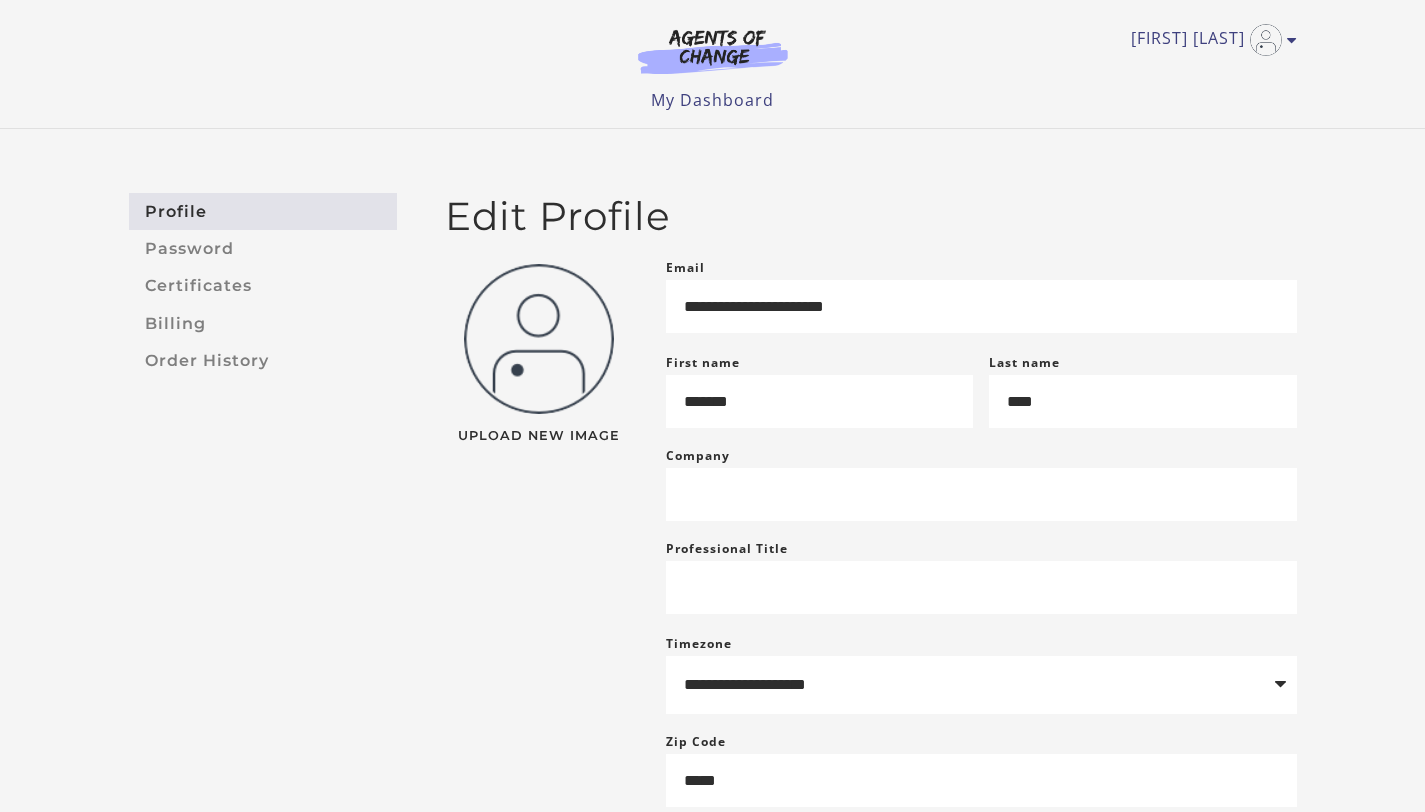 scroll, scrollTop: 0, scrollLeft: 0, axis: both 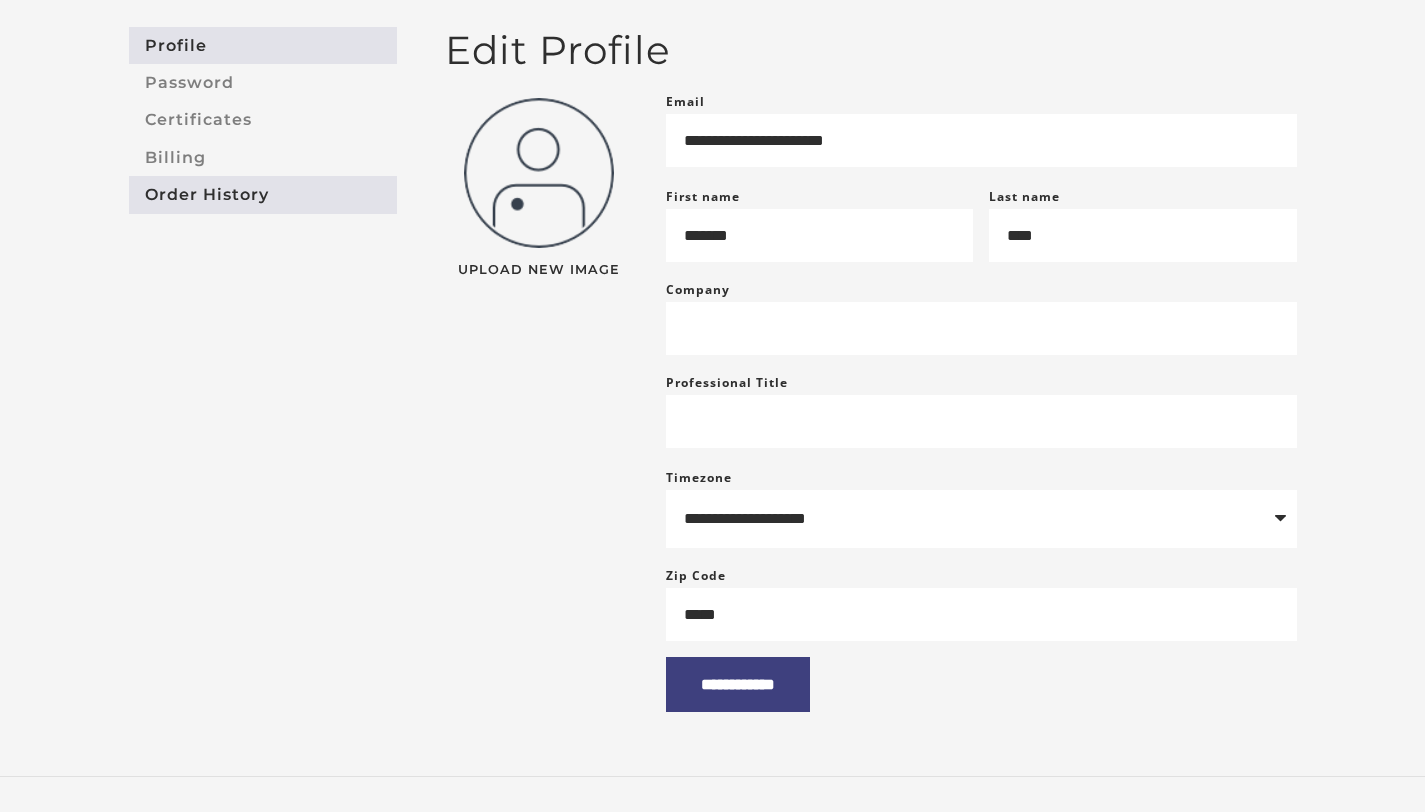 click on "Order History" at bounding box center [263, 194] 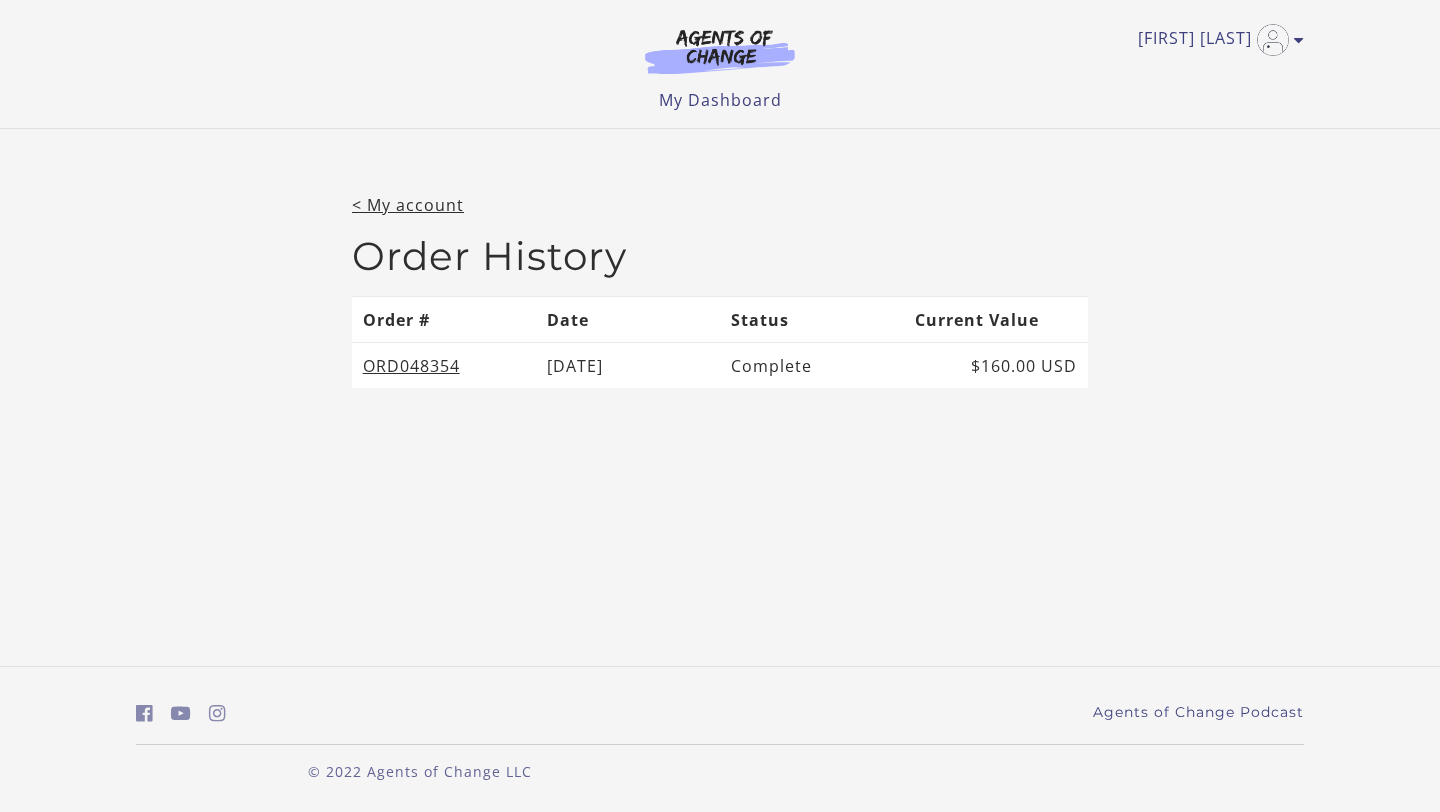 scroll, scrollTop: 0, scrollLeft: 0, axis: both 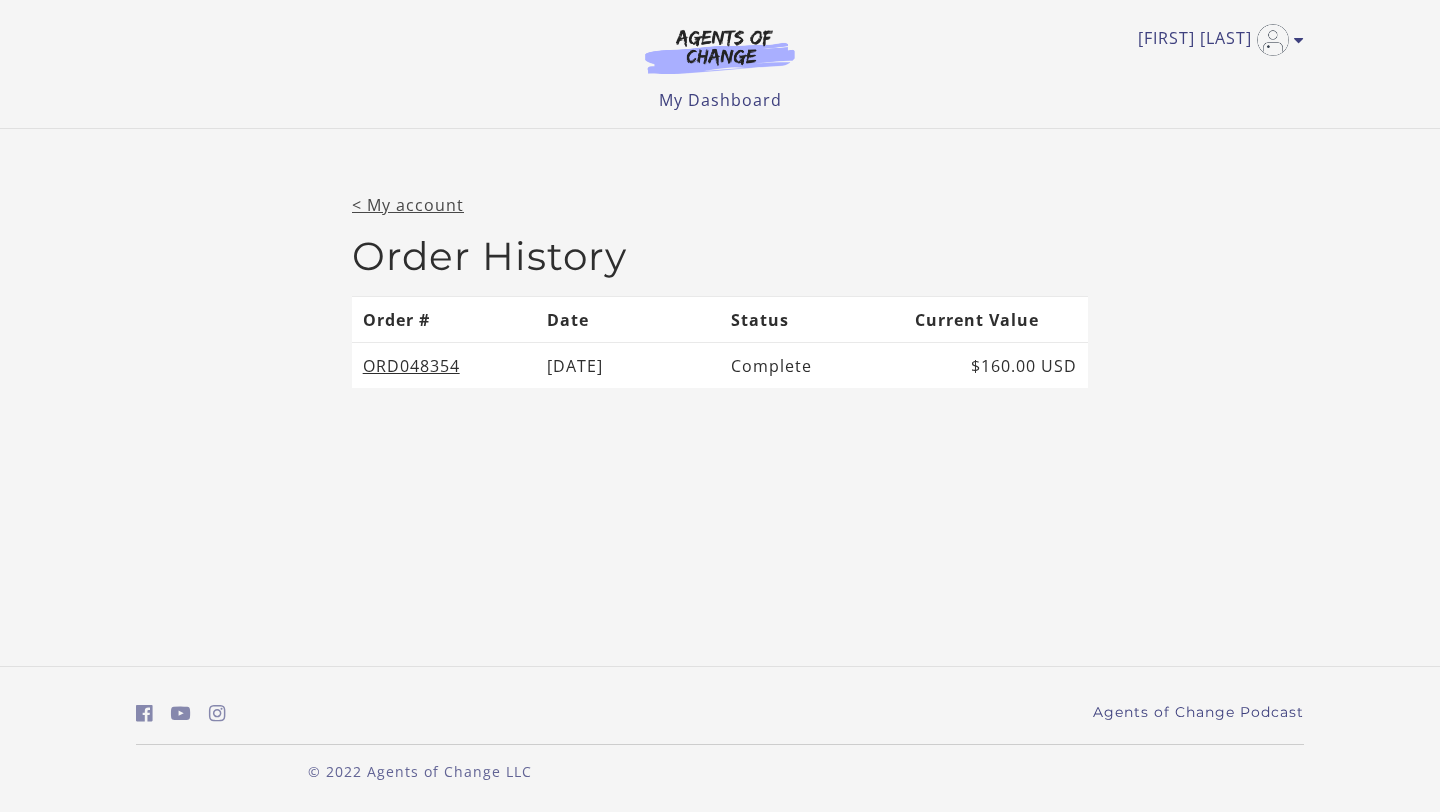 click on "< My account" at bounding box center (408, 205) 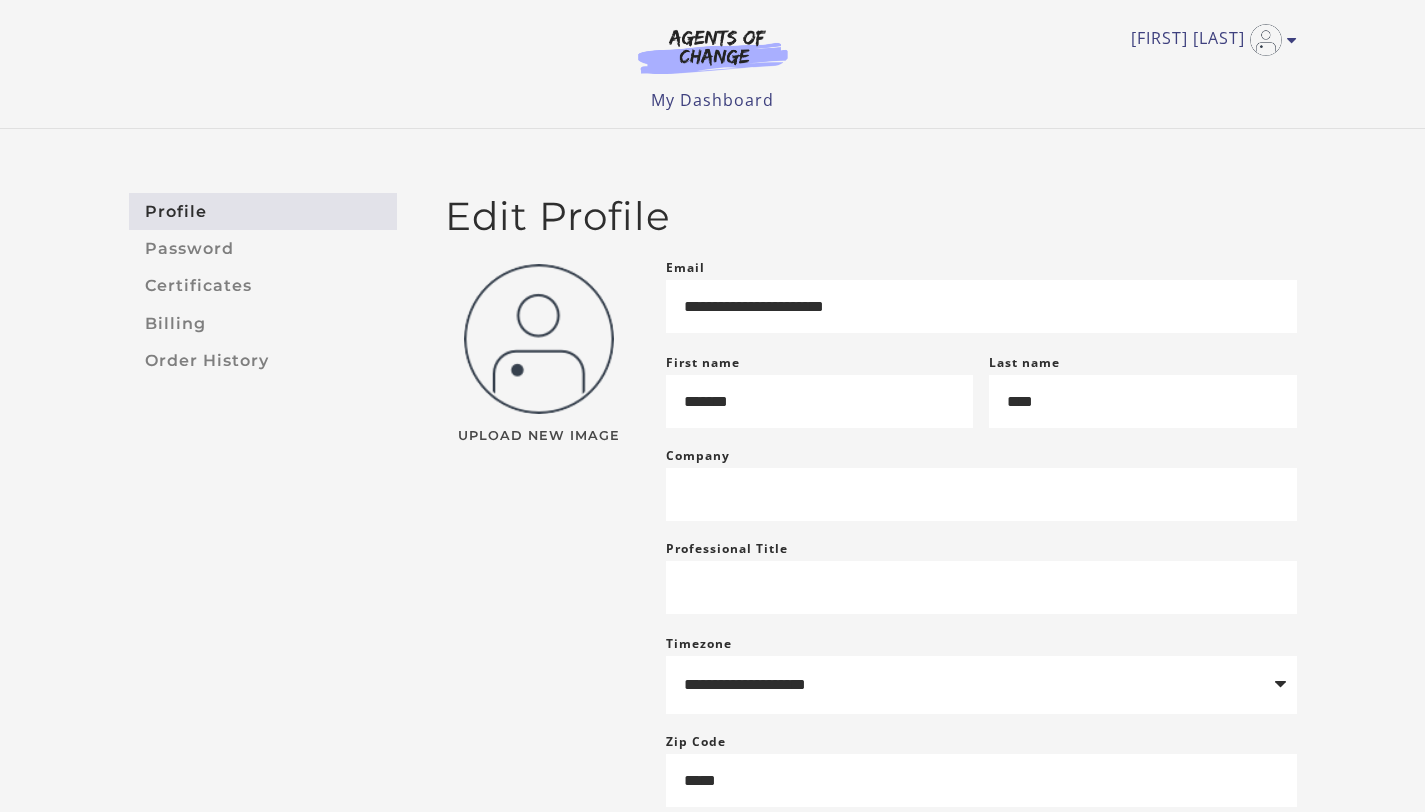 scroll, scrollTop: 0, scrollLeft: 0, axis: both 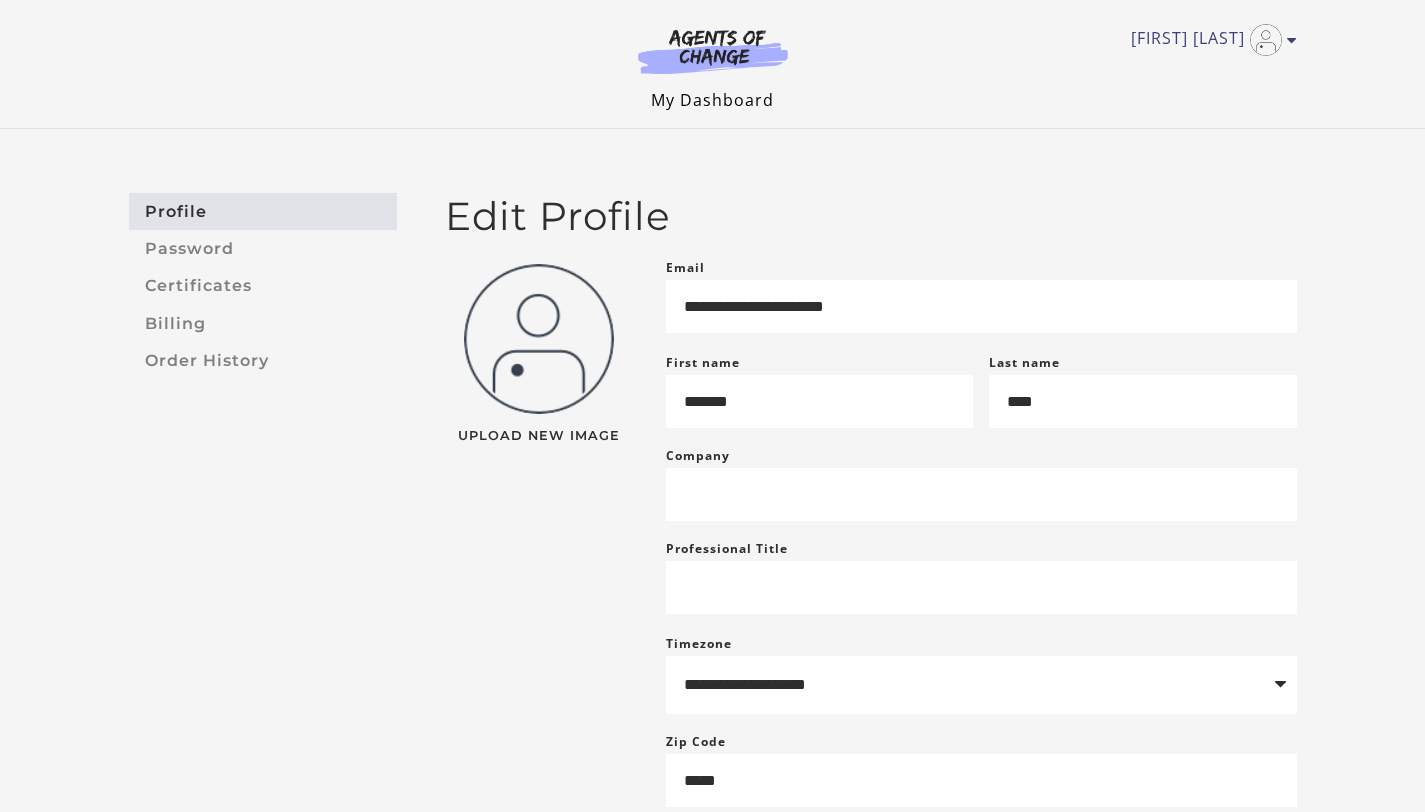 click on "My Dashboard" at bounding box center [712, 100] 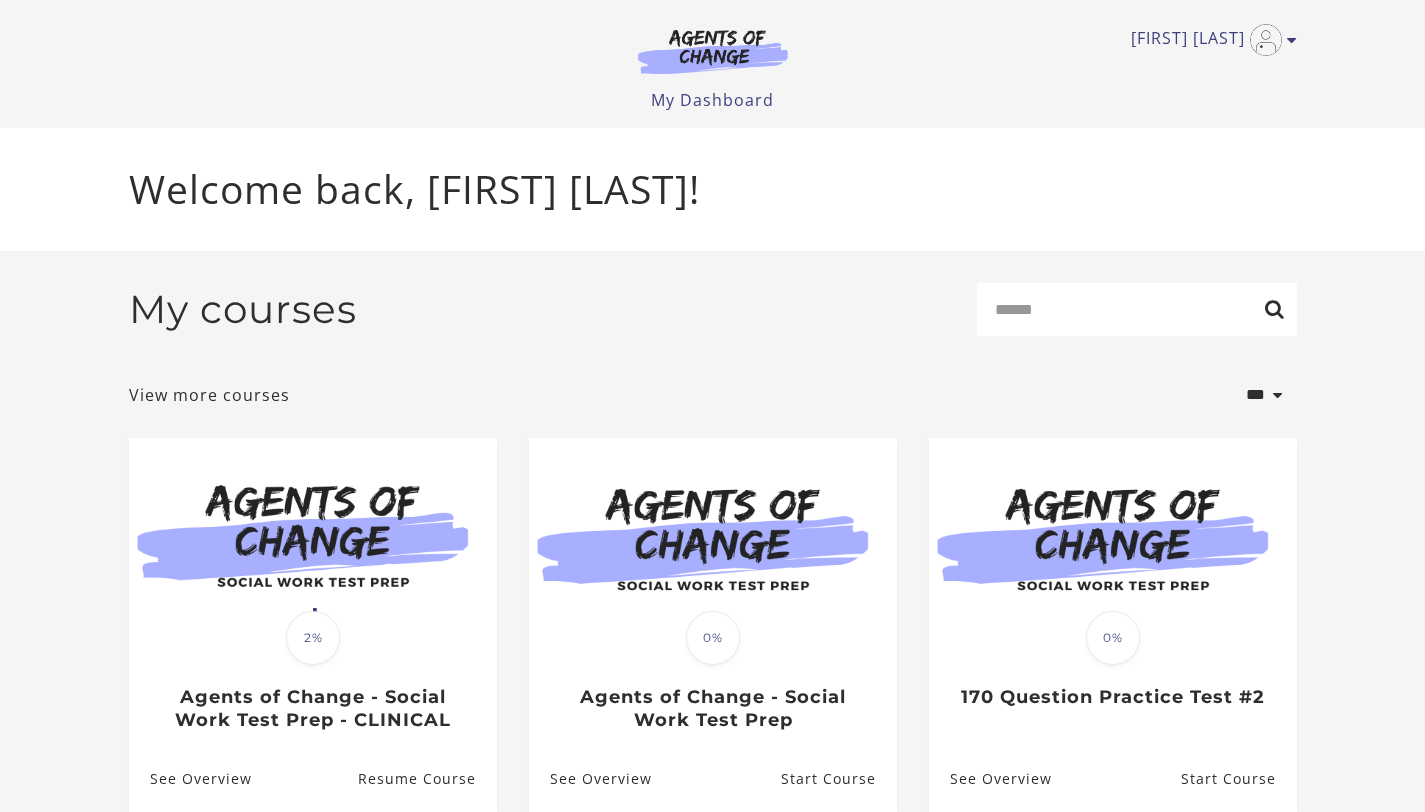 scroll, scrollTop: 0, scrollLeft: 0, axis: both 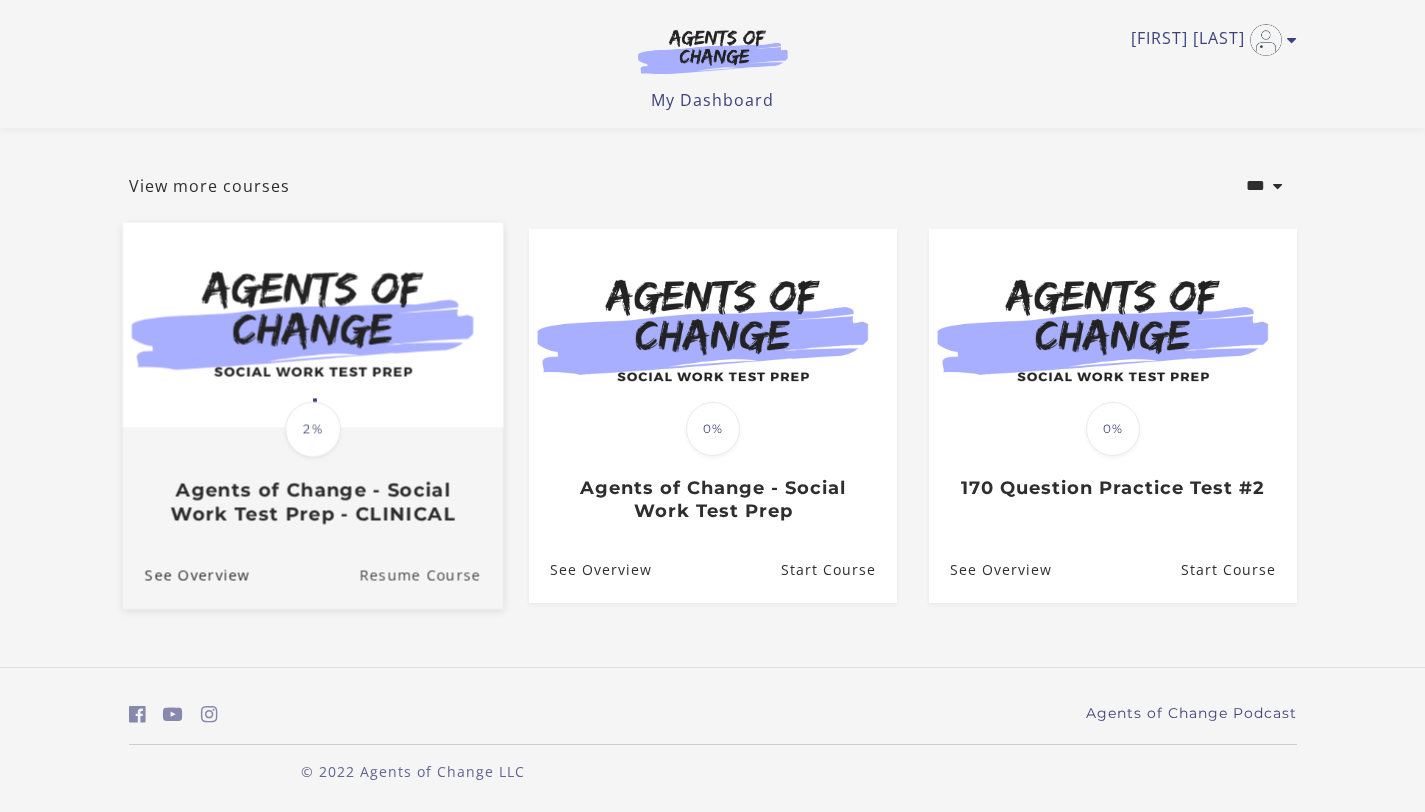 click on "Resume Course" at bounding box center [431, 575] 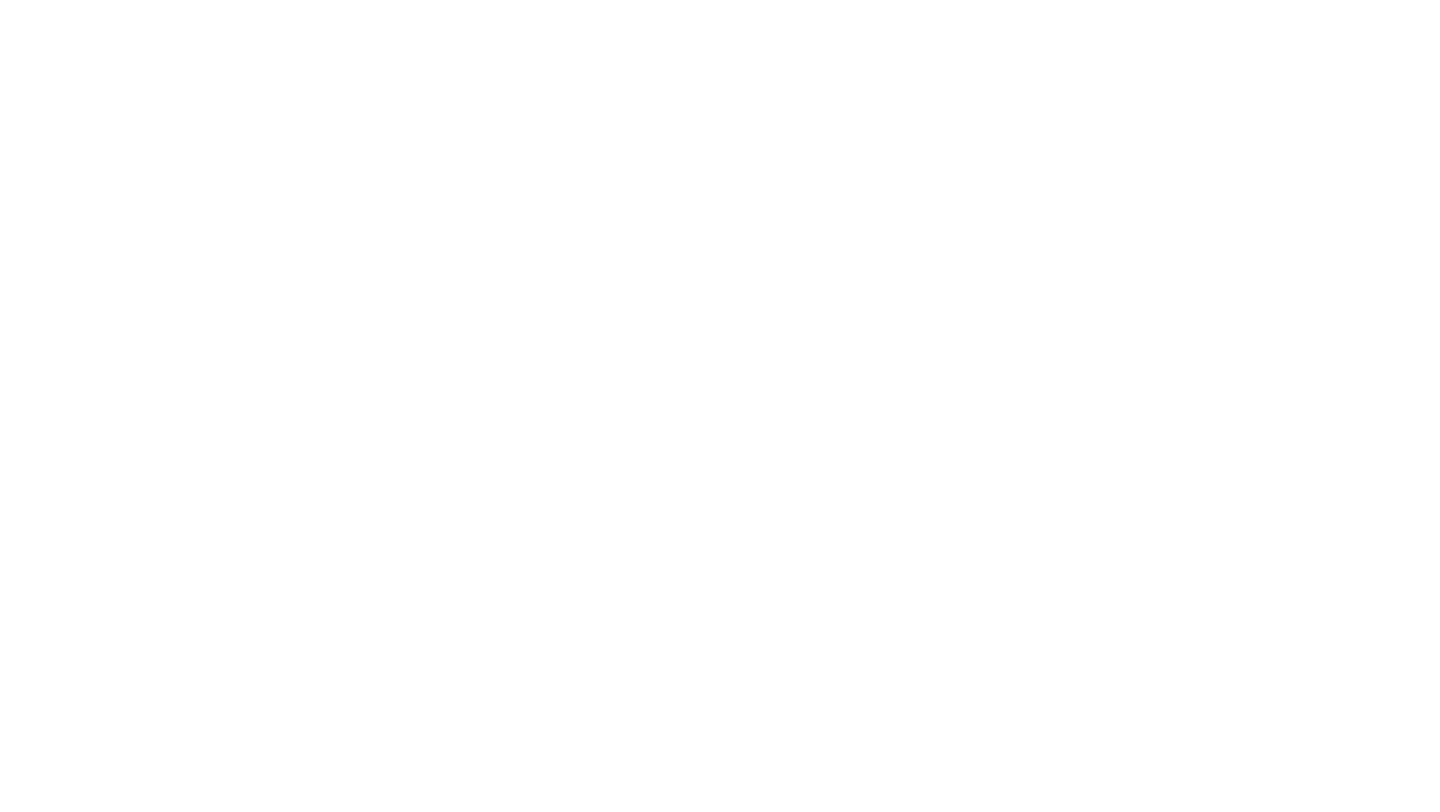 scroll, scrollTop: 0, scrollLeft: 0, axis: both 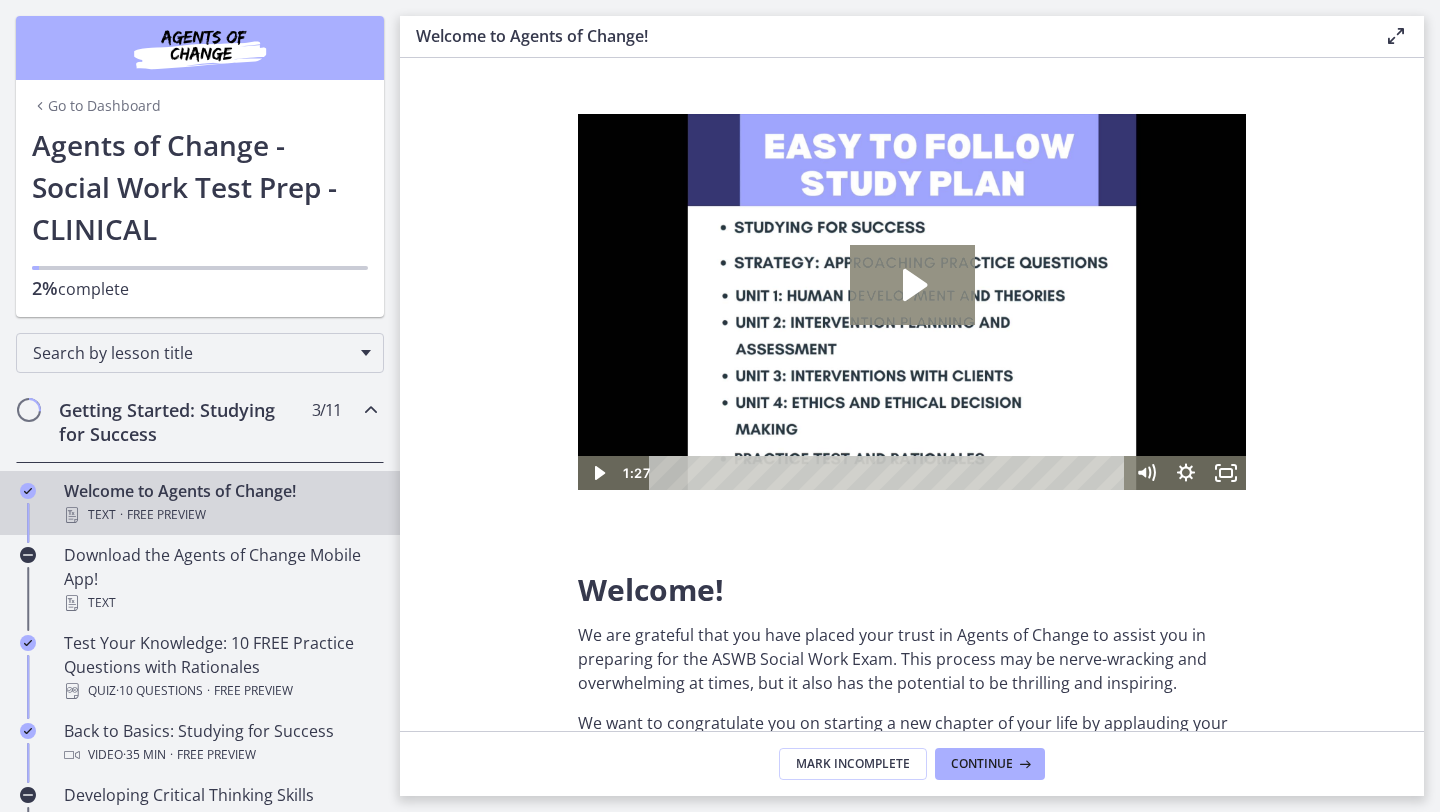 click 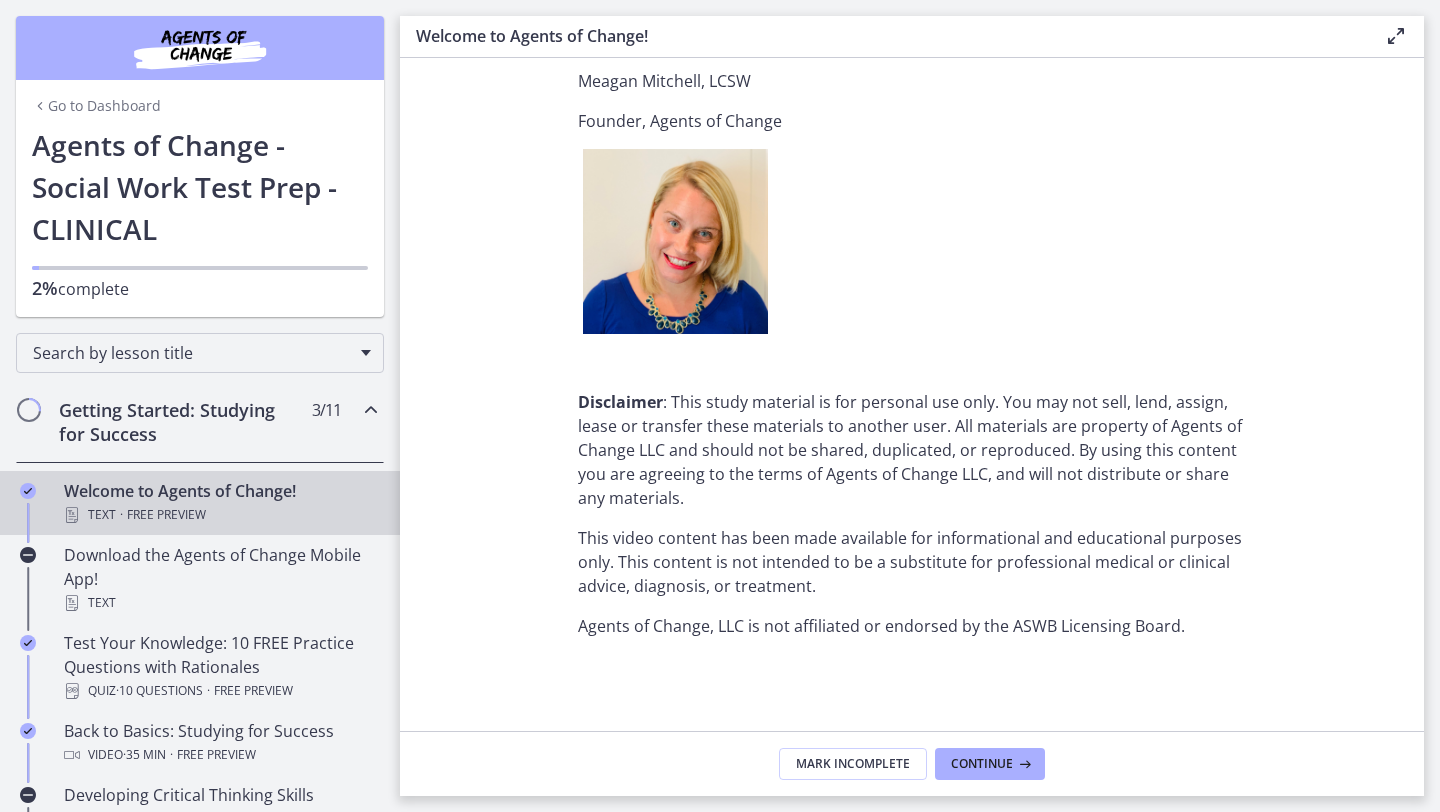 scroll, scrollTop: 2443, scrollLeft: 0, axis: vertical 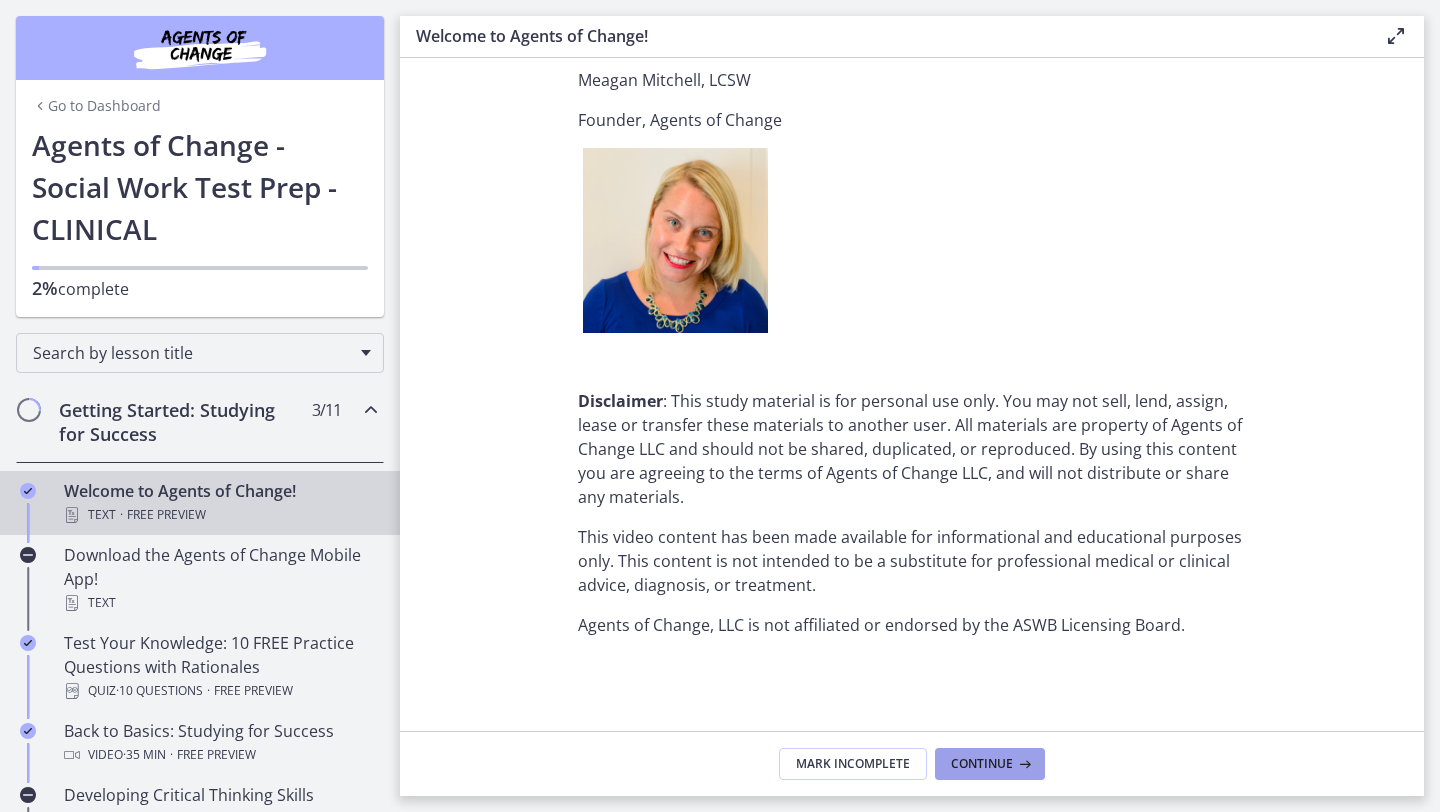click on "Continue" at bounding box center (982, 764) 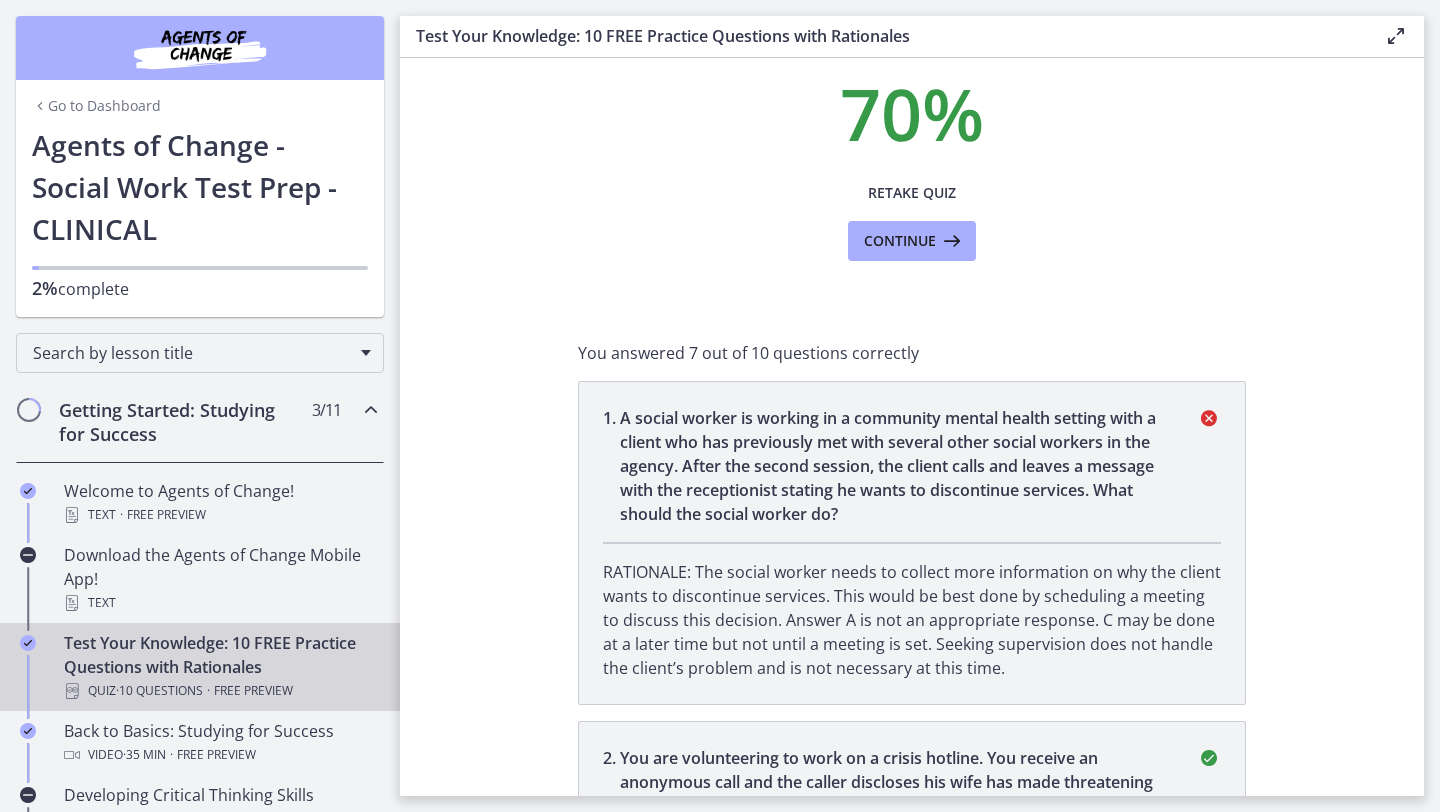 scroll, scrollTop: 24, scrollLeft: 0, axis: vertical 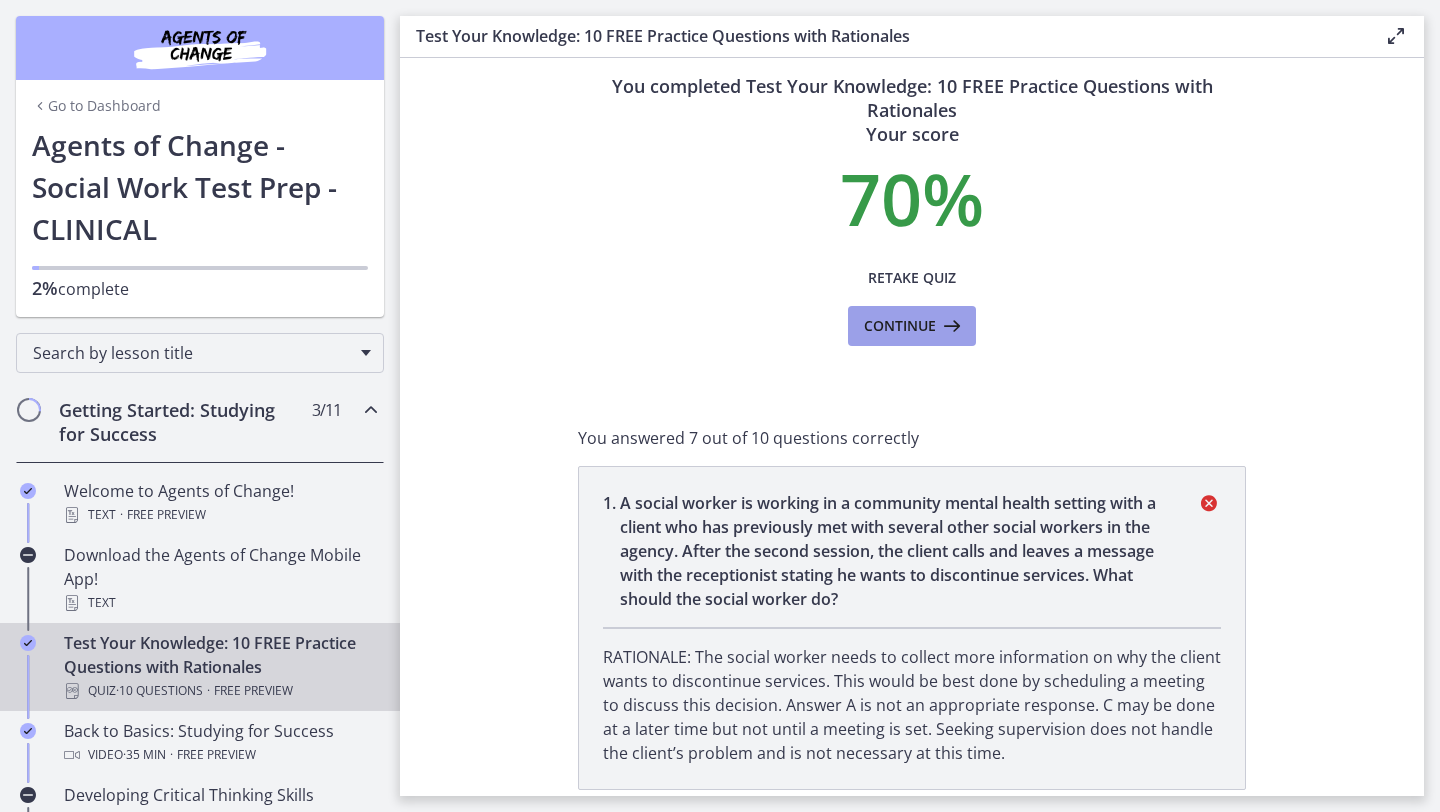 click on "Continue" at bounding box center [900, 326] 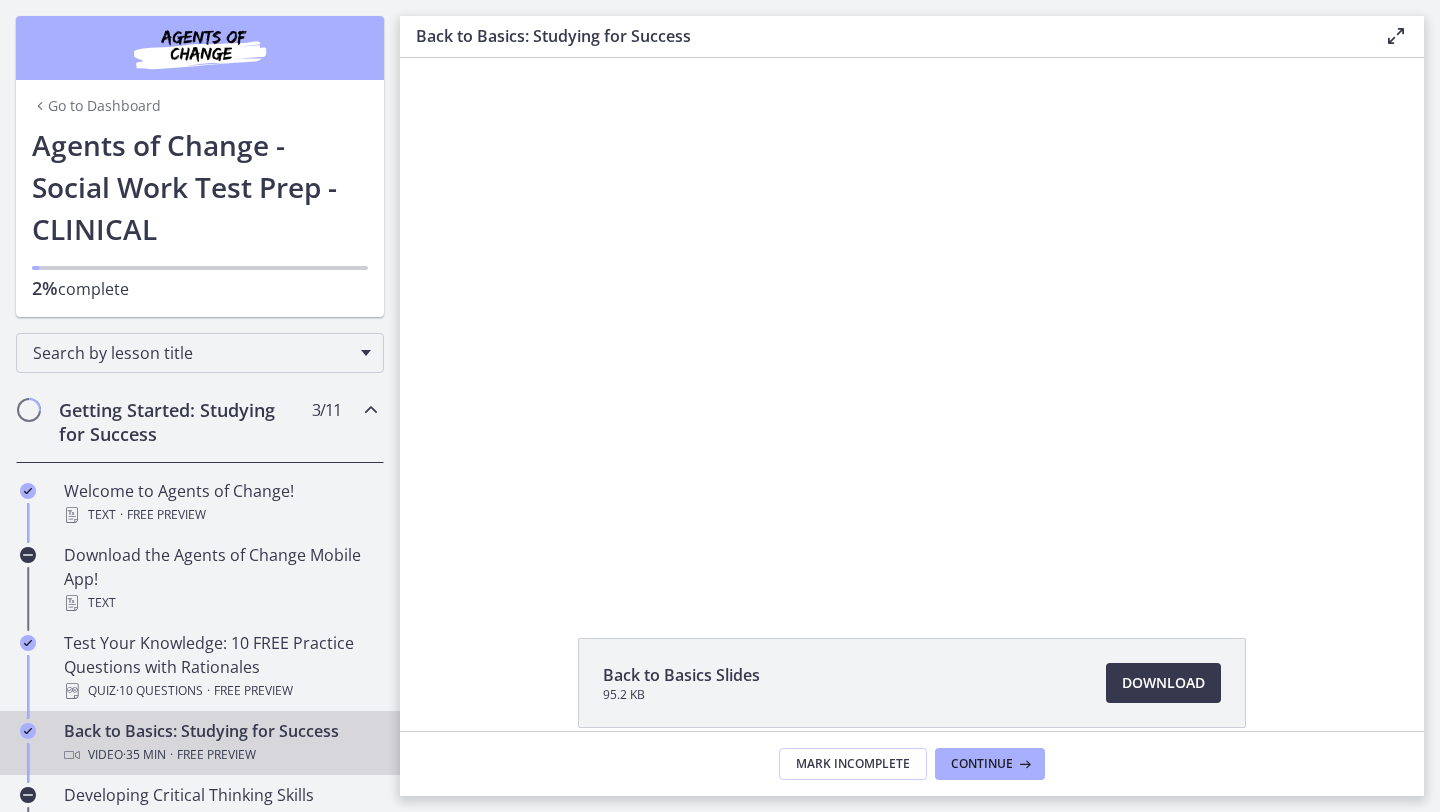 scroll, scrollTop: 0, scrollLeft: 0, axis: both 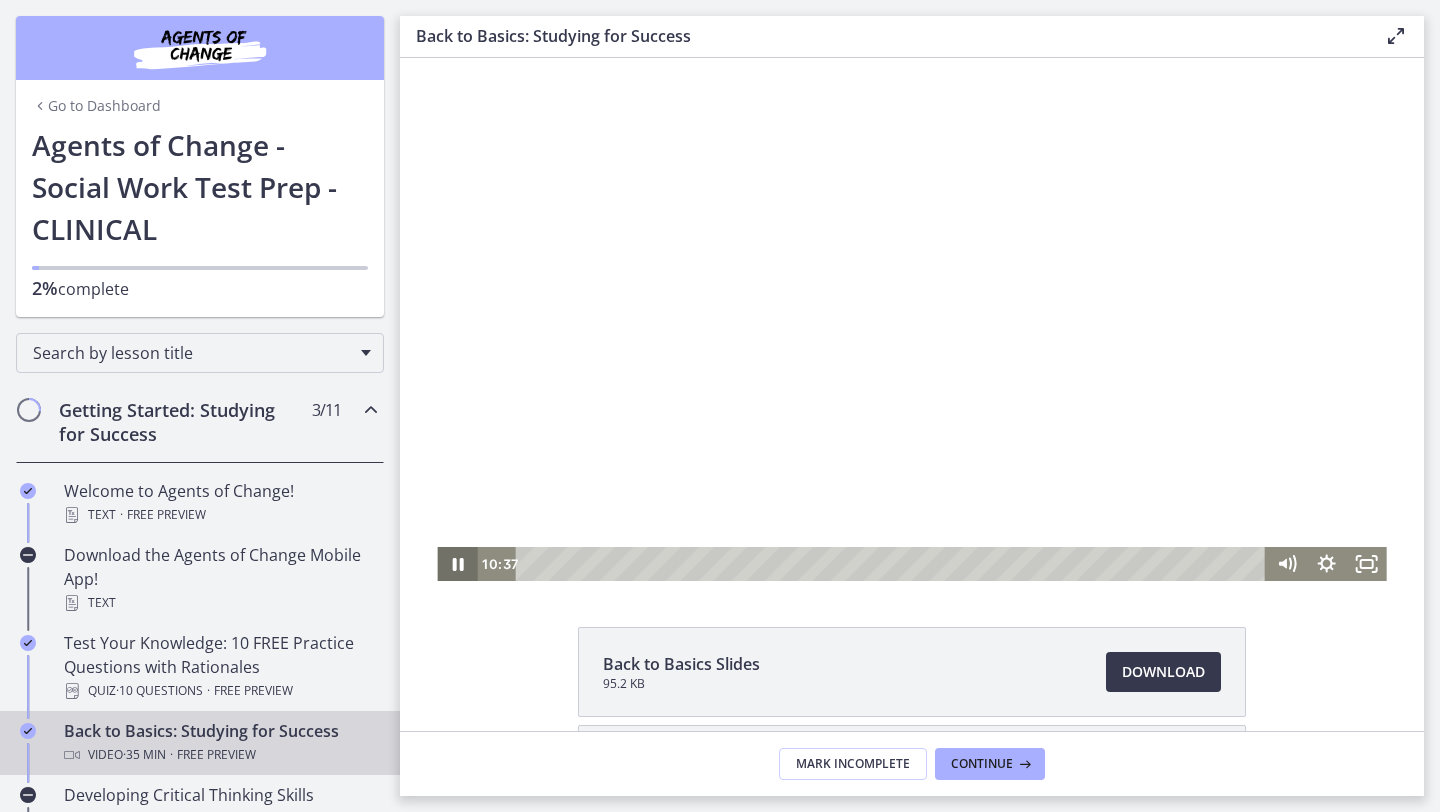 click 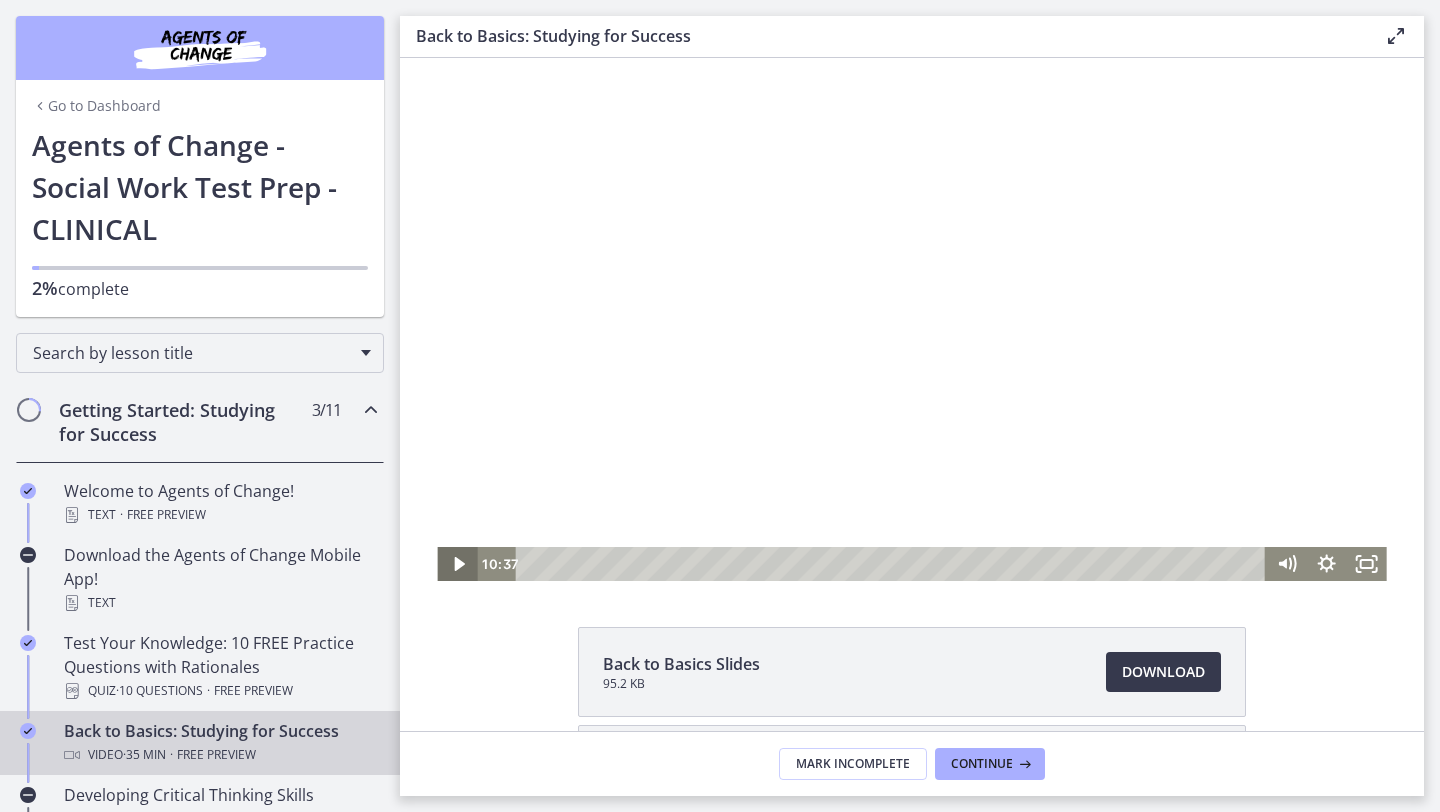 click 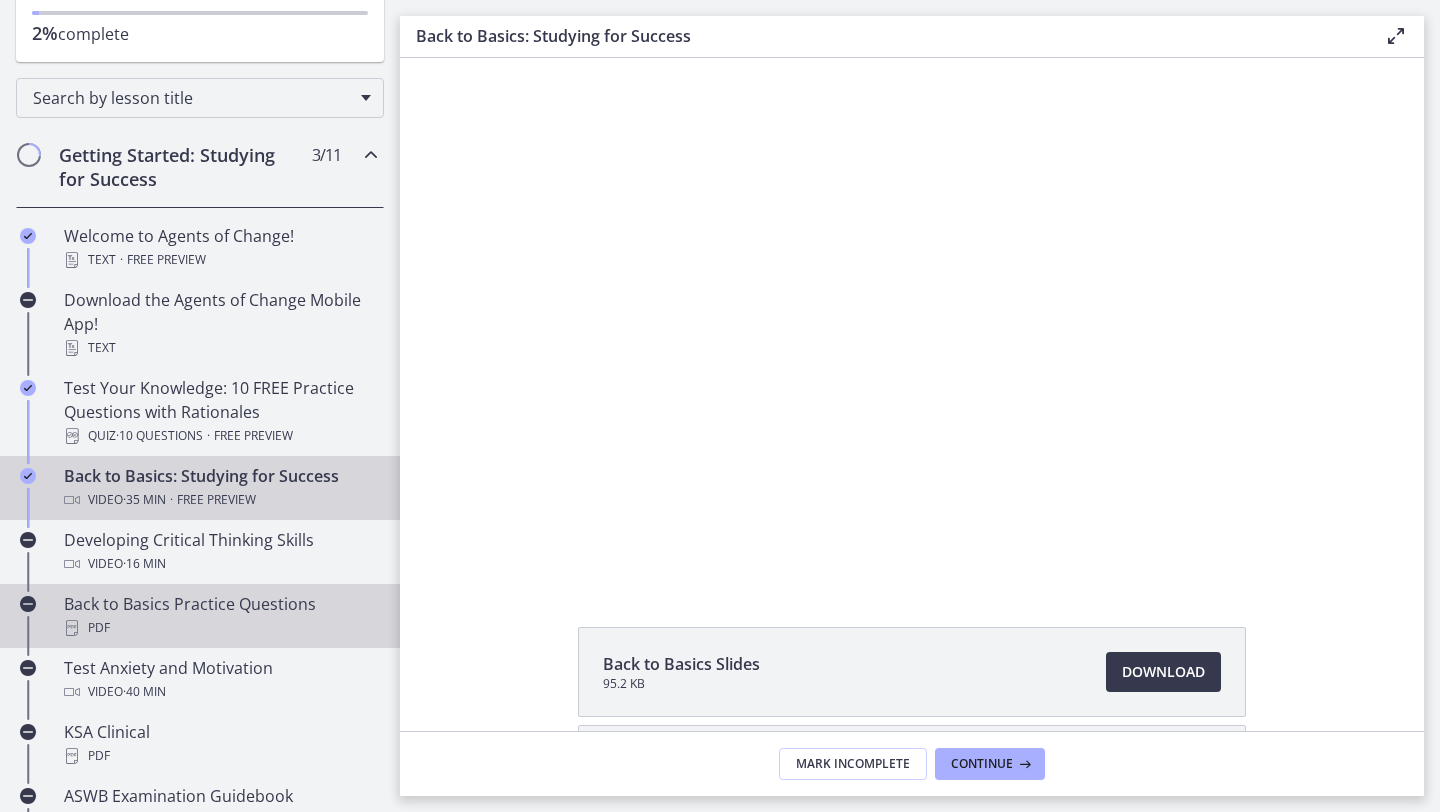 scroll, scrollTop: 272, scrollLeft: 0, axis: vertical 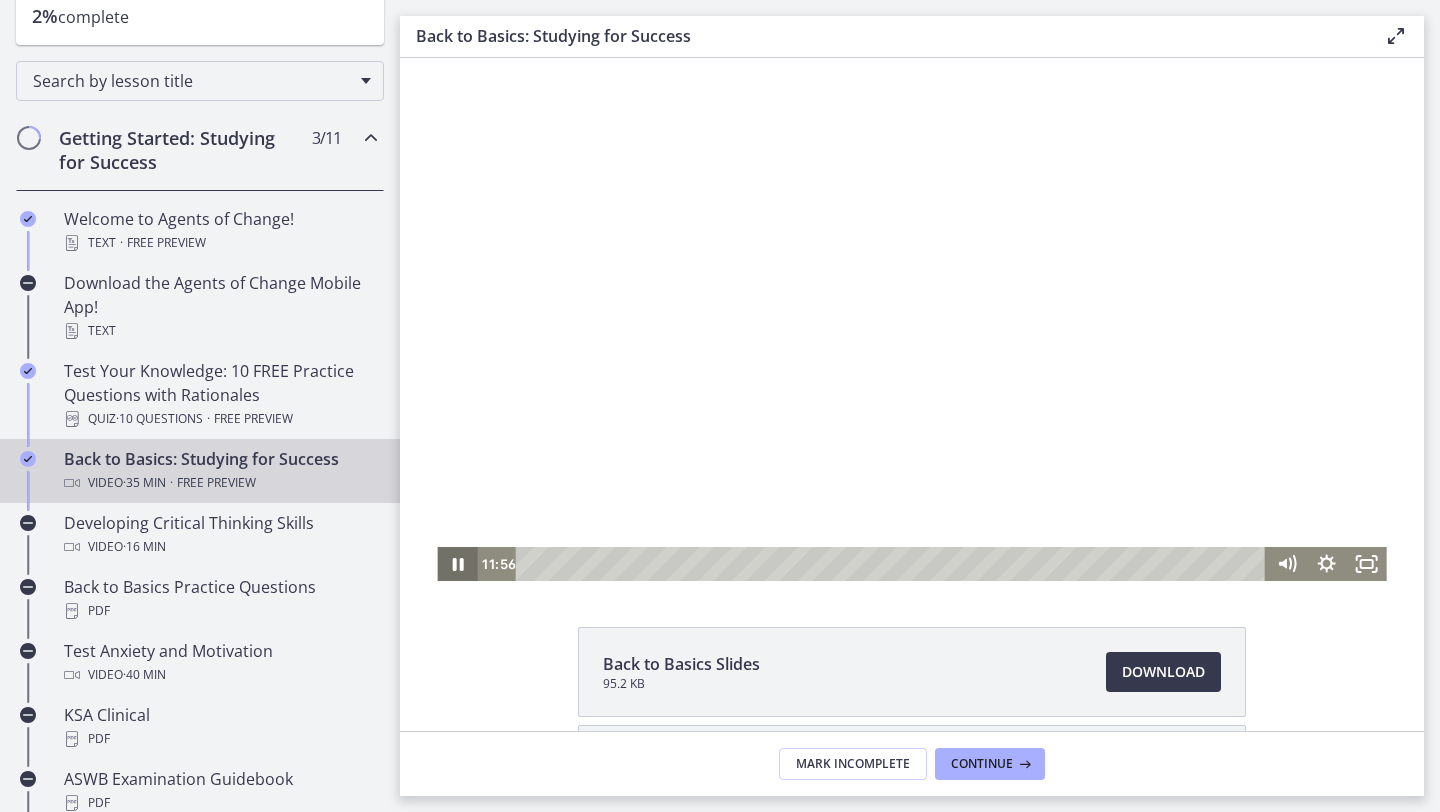 click 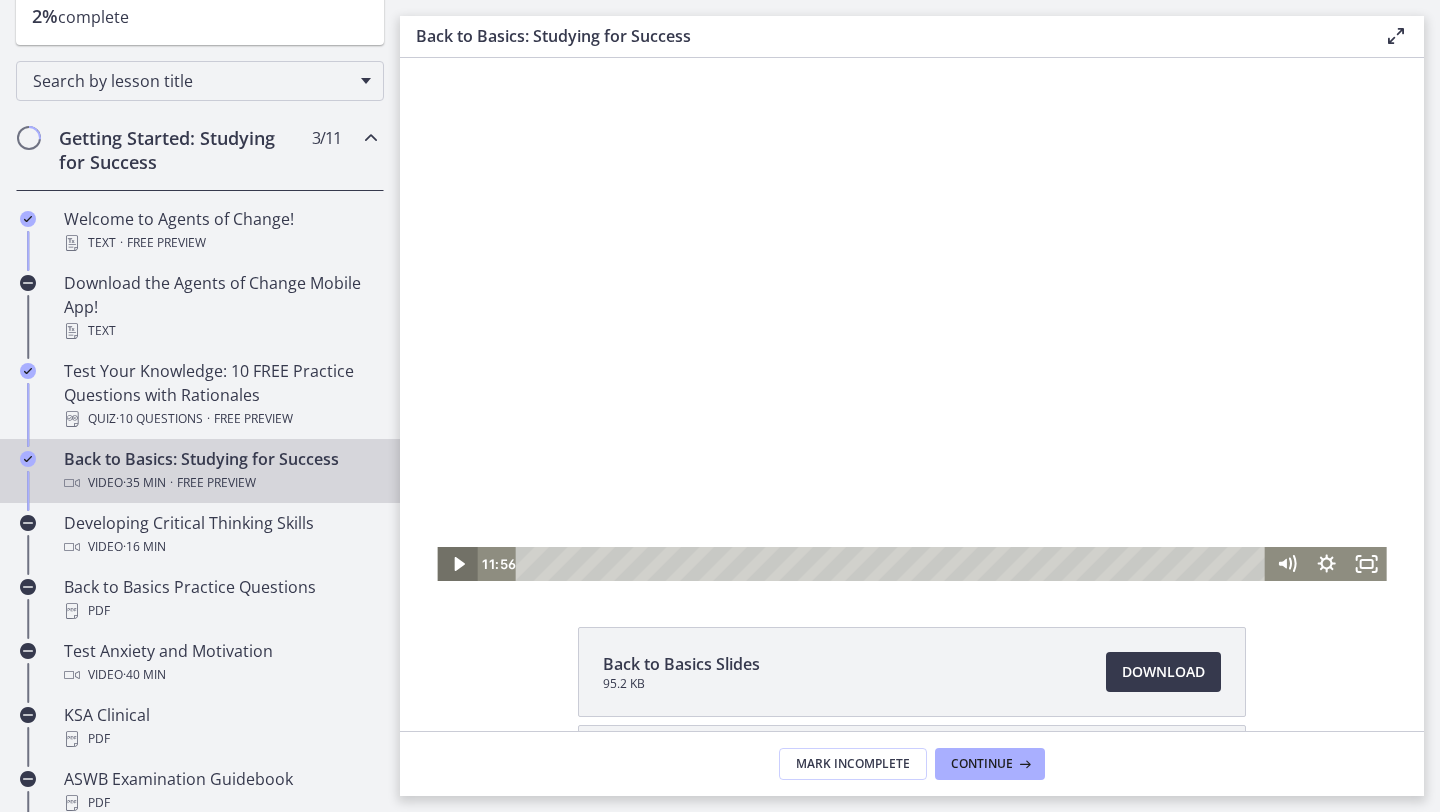 click 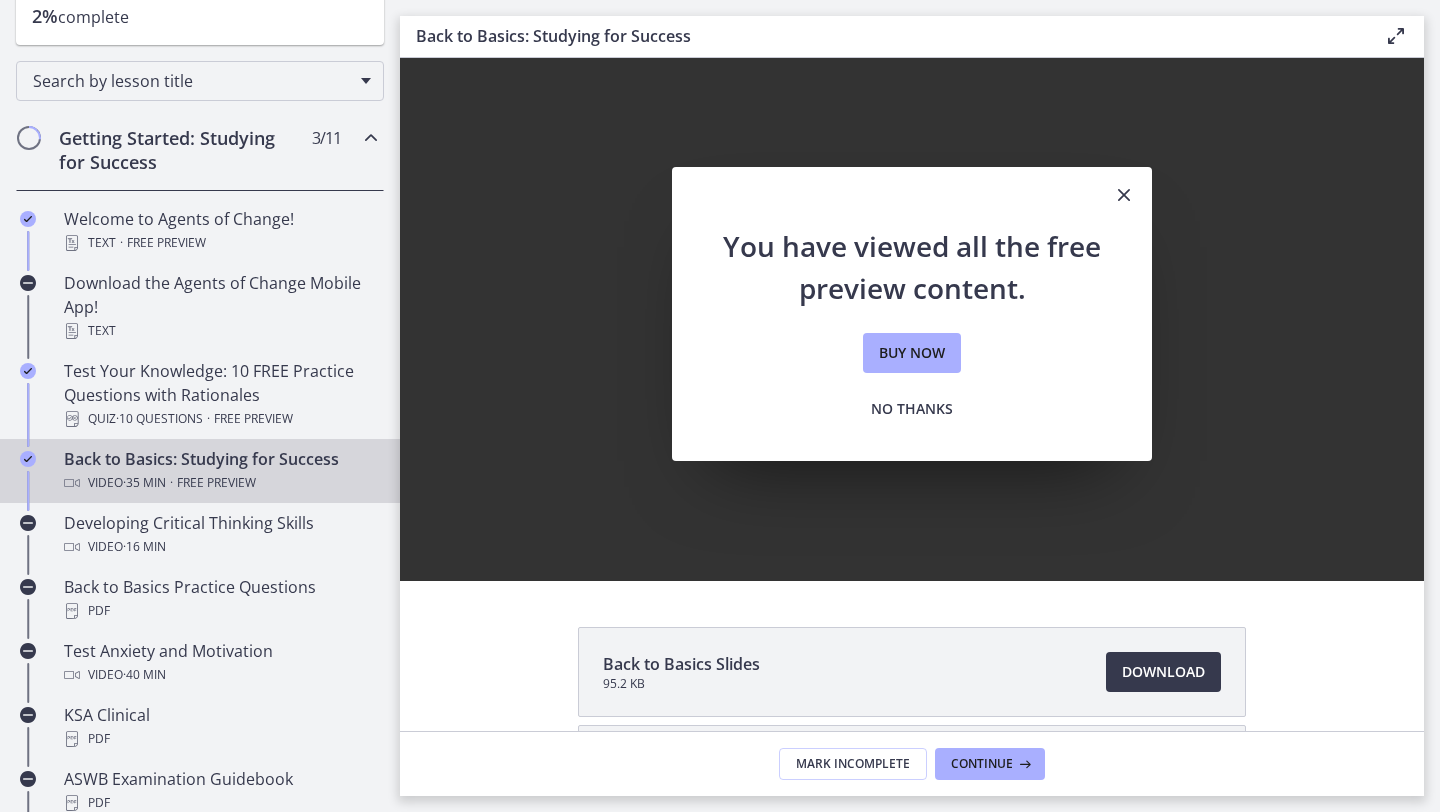 scroll, scrollTop: 0, scrollLeft: 0, axis: both 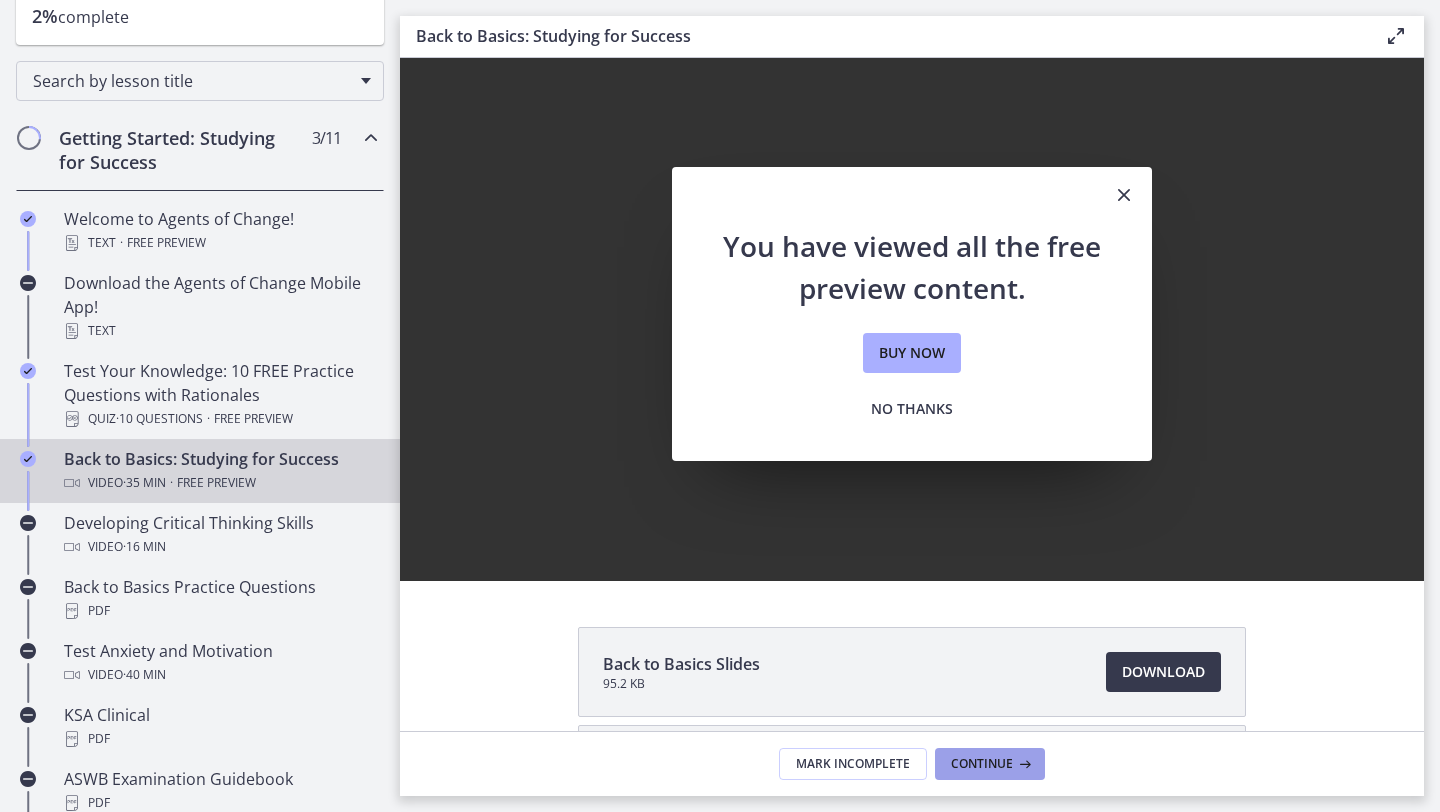 click on "Continue" at bounding box center (982, 764) 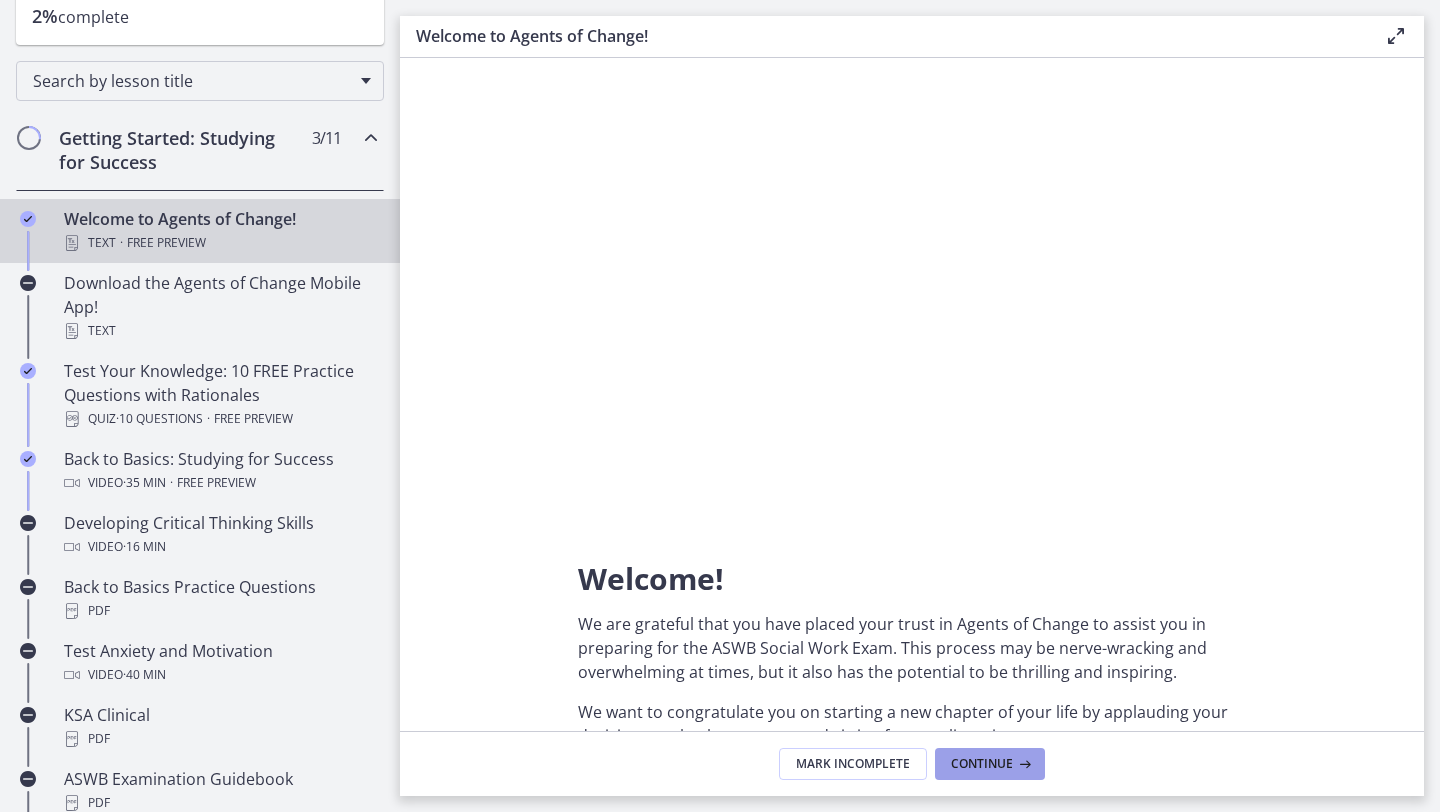 scroll, scrollTop: 0, scrollLeft: 0, axis: both 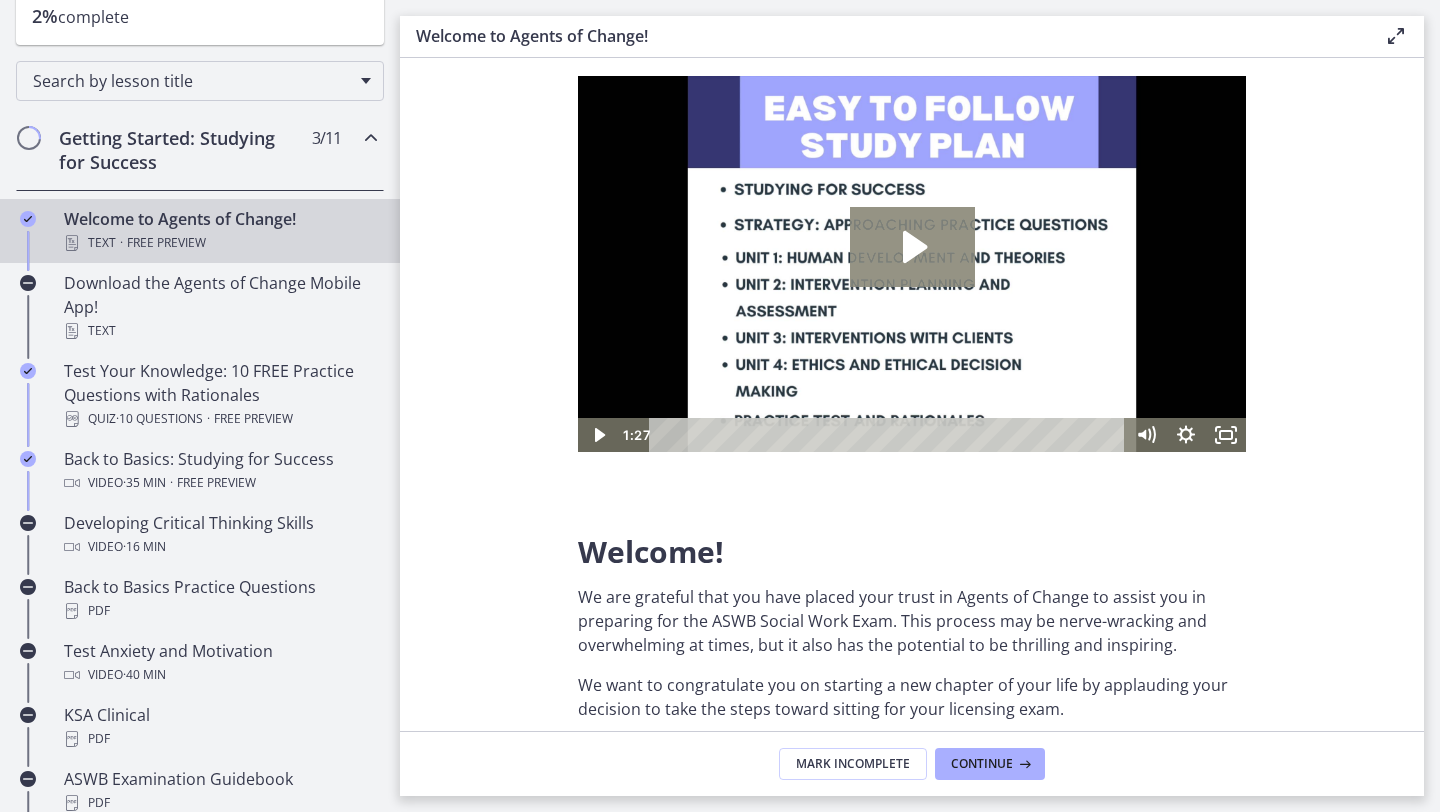 click 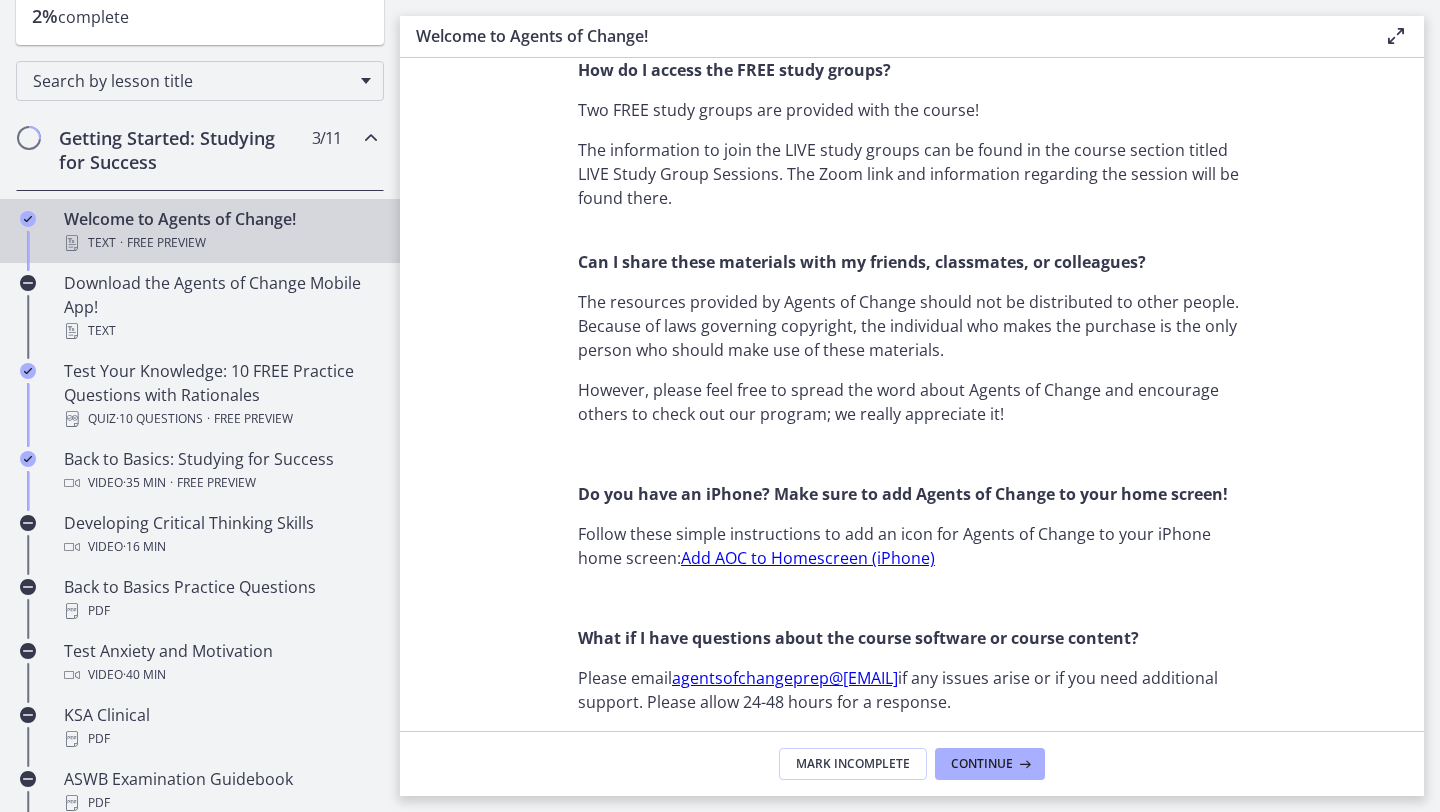 scroll, scrollTop: 1759, scrollLeft: 0, axis: vertical 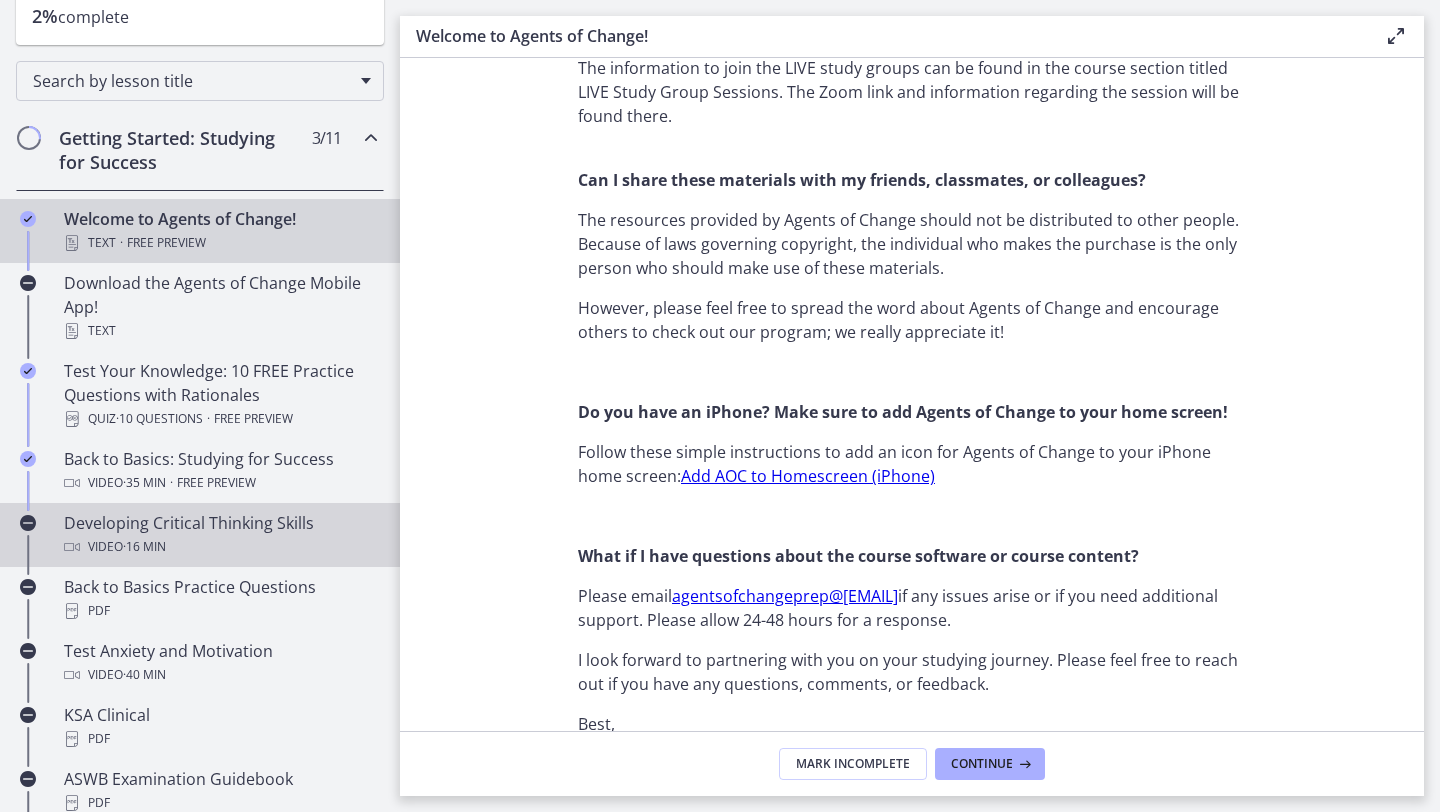 click on "Developing Critical Thinking Skills
Video
·  16 min" at bounding box center (220, 535) 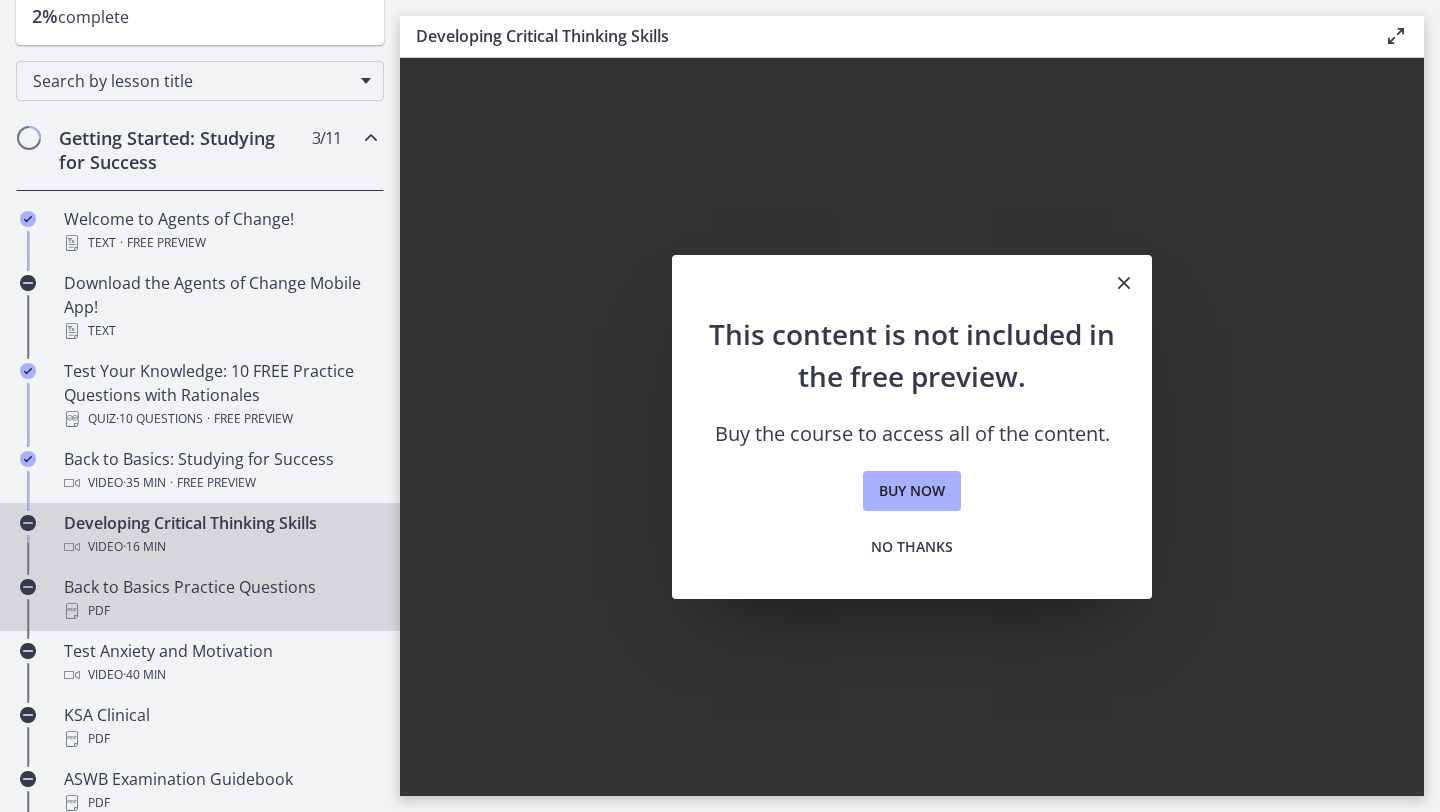 click on "Back to Basics Practice Questions
PDF" at bounding box center [220, 599] 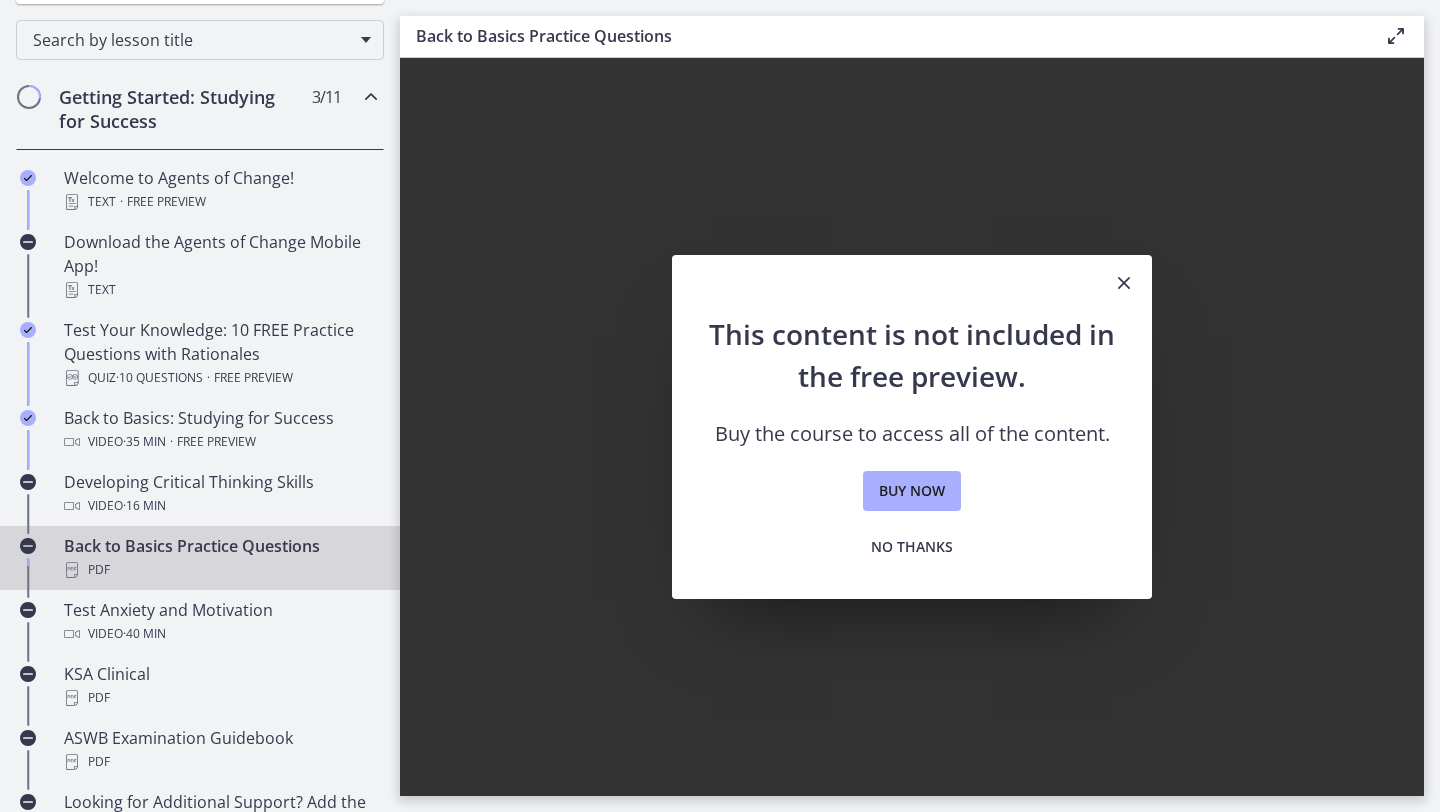 scroll, scrollTop: 336, scrollLeft: 0, axis: vertical 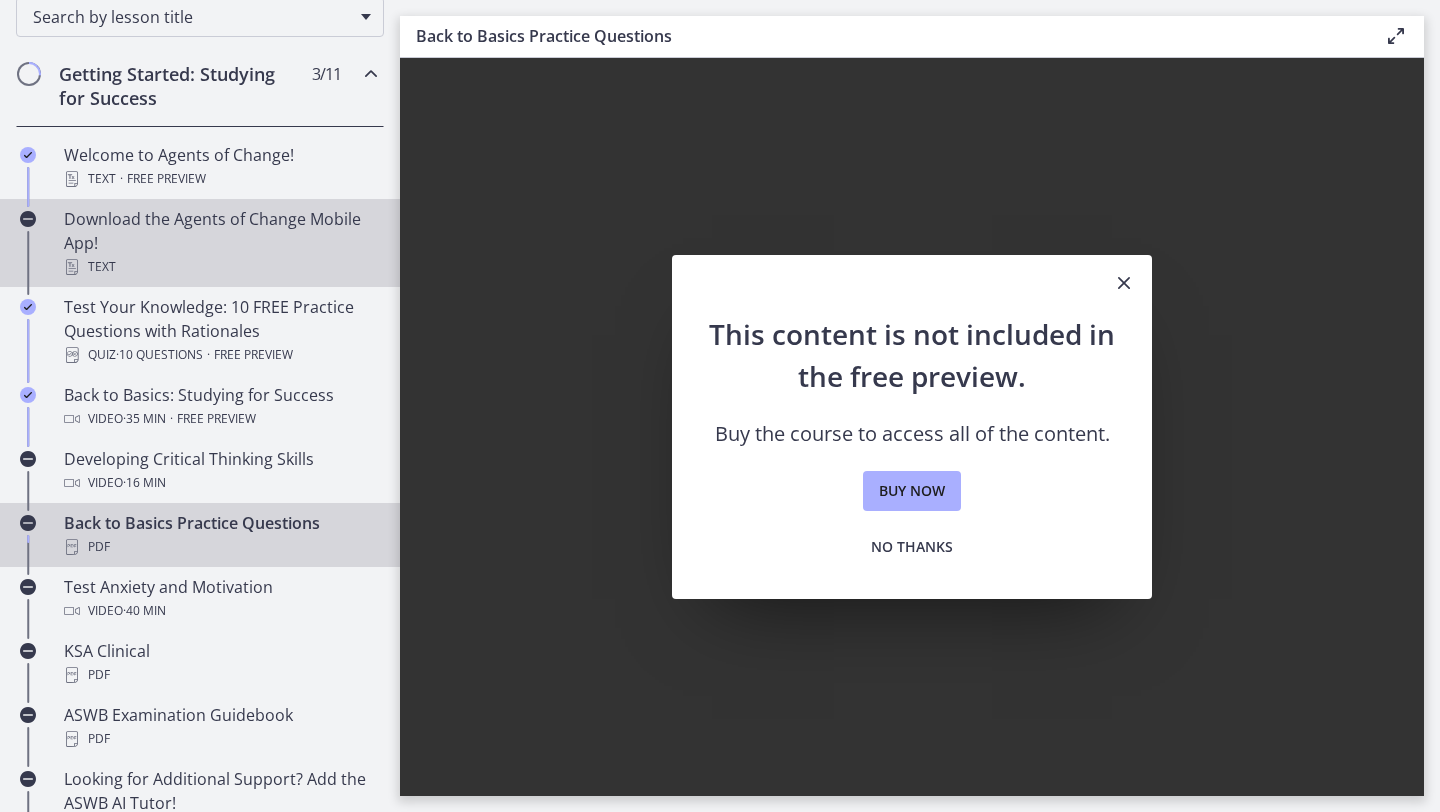 click on "Download the Agents of Change Mobile App!
Text" at bounding box center [220, 243] 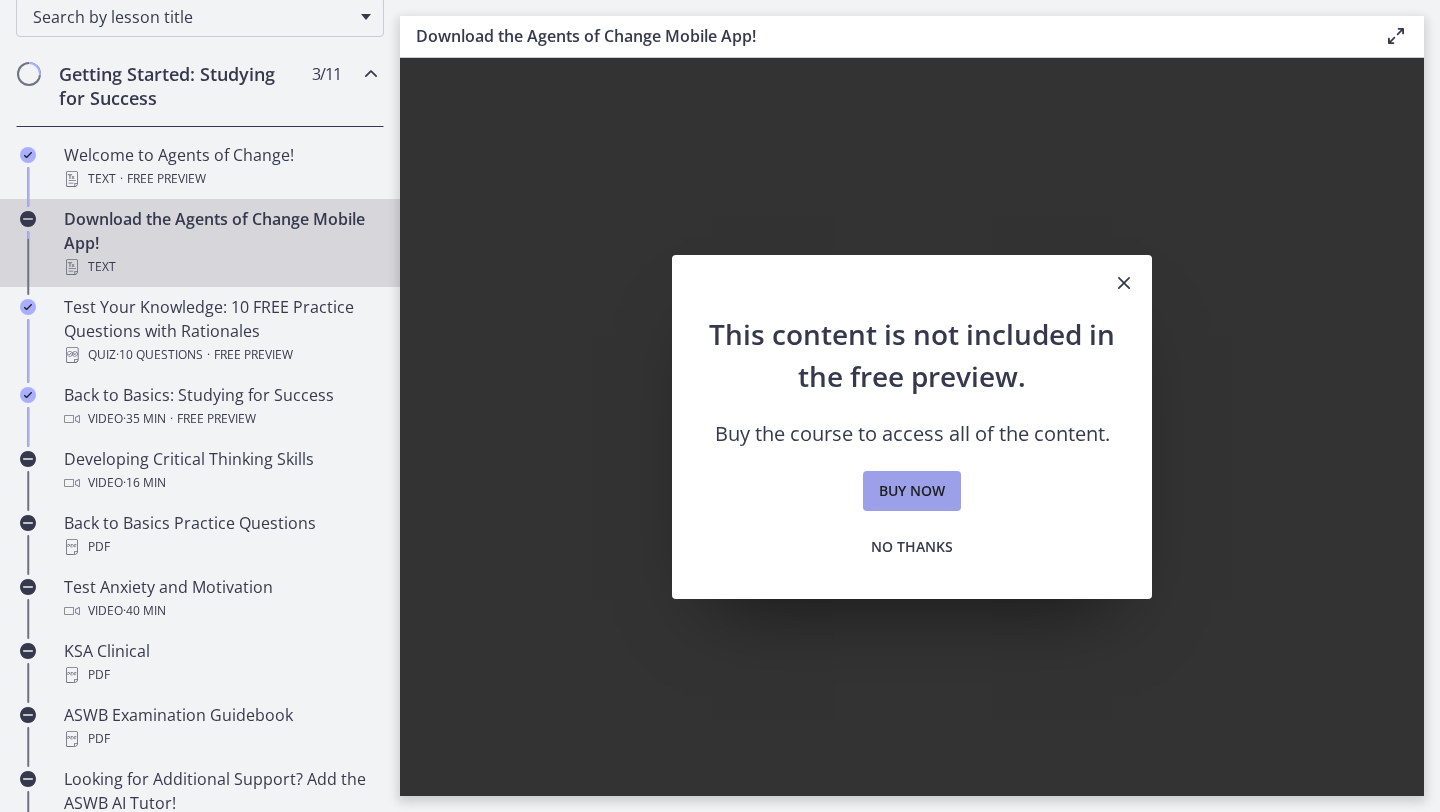 click on "Buy now" at bounding box center (912, 491) 